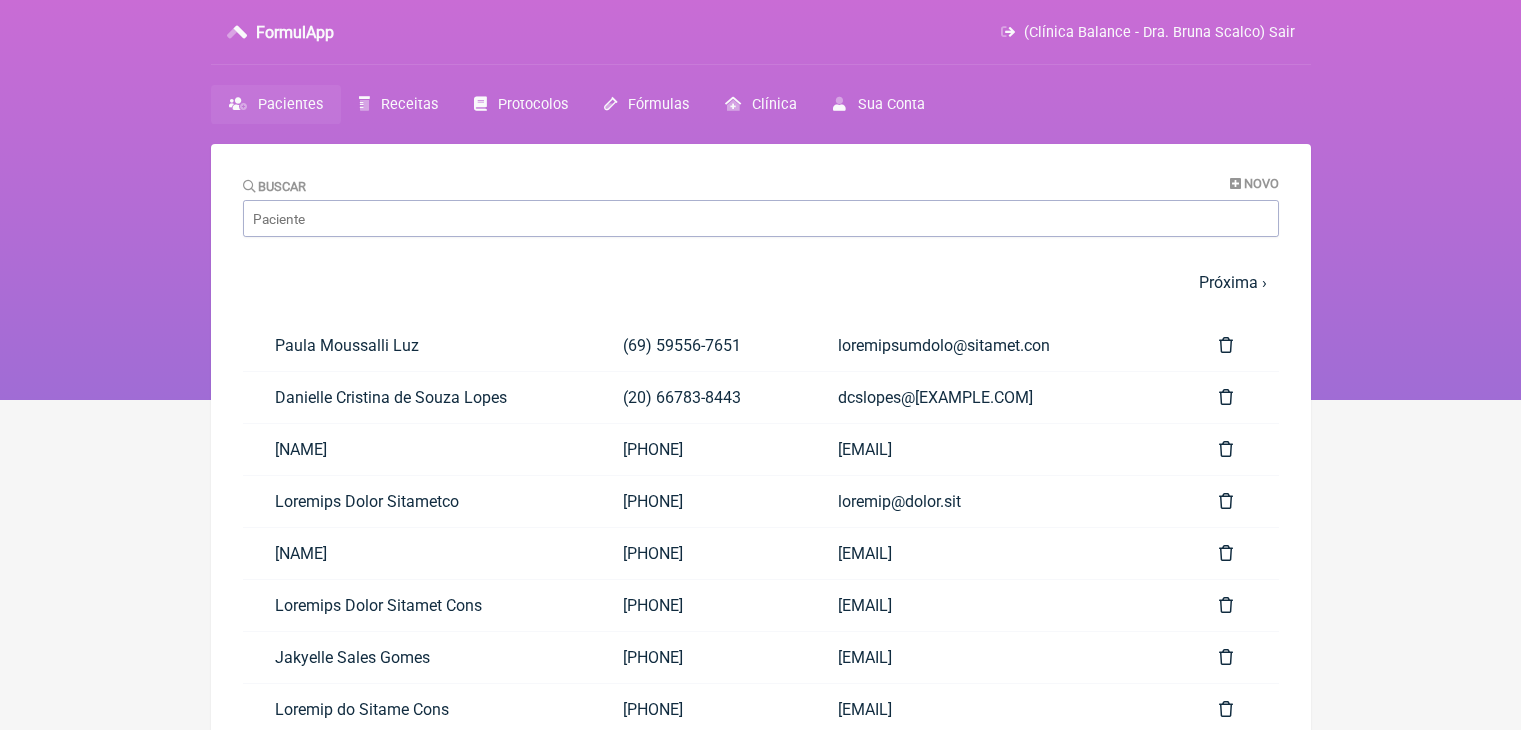 scroll, scrollTop: 0, scrollLeft: 0, axis: both 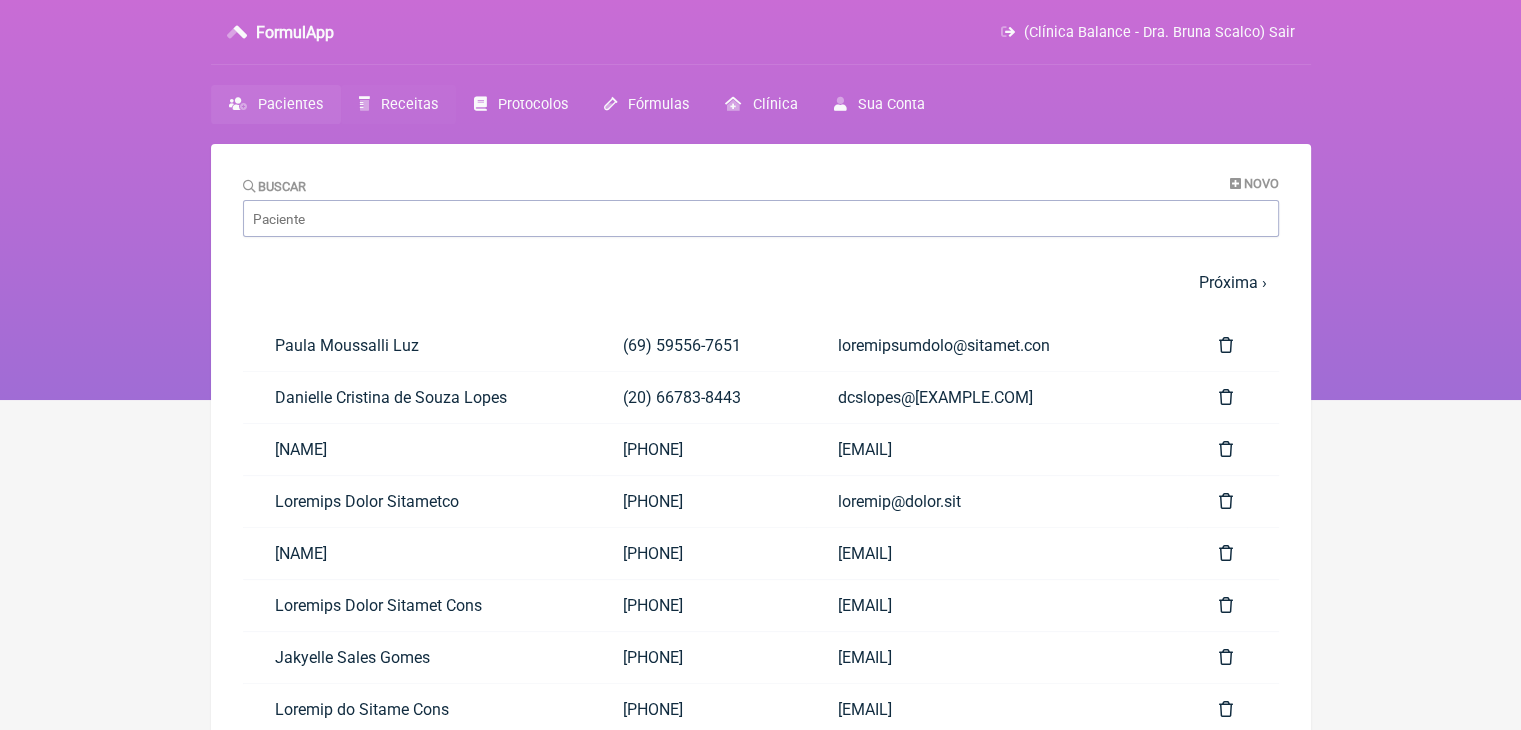 click on "Receitas" at bounding box center [398, 104] 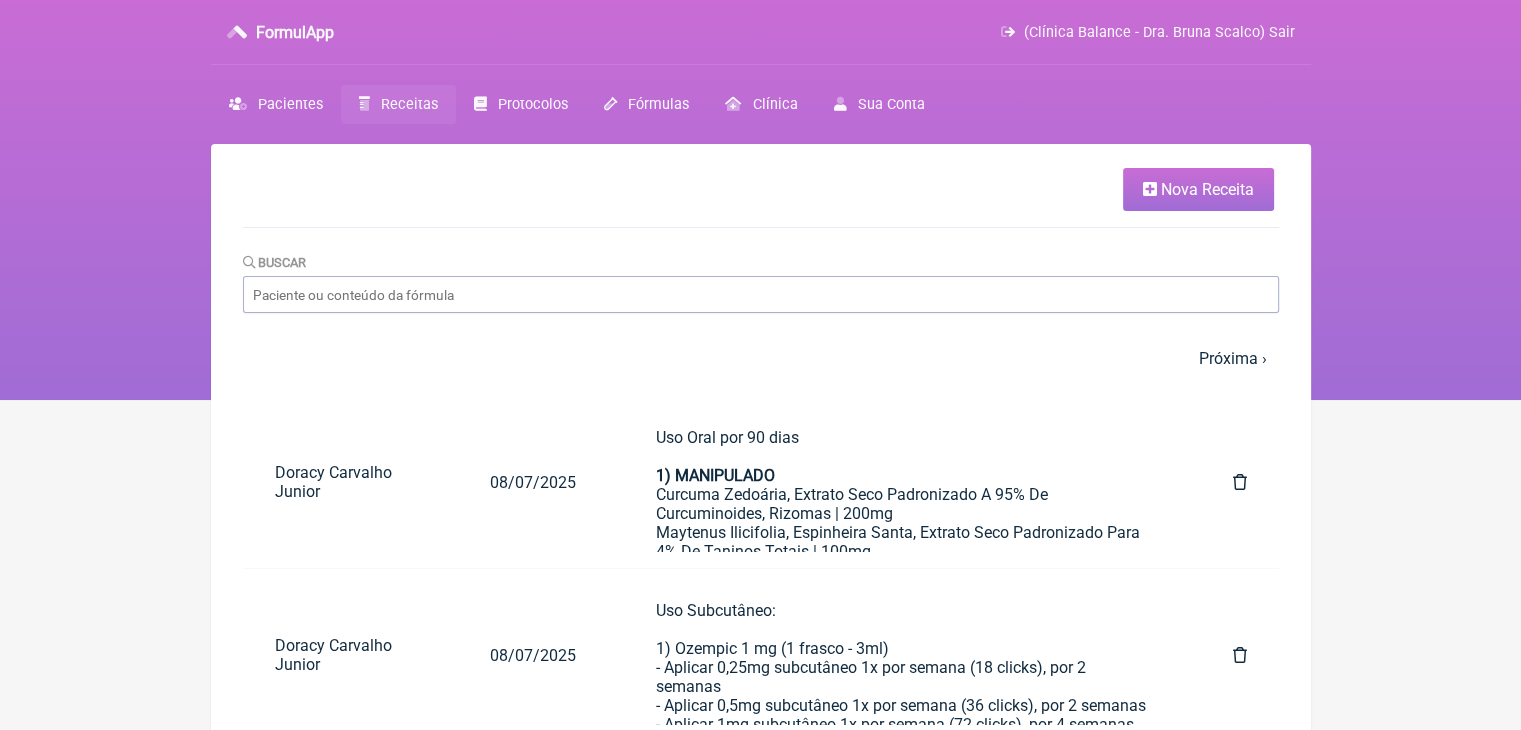 click on "Nova Receita" at bounding box center (1198, 189) 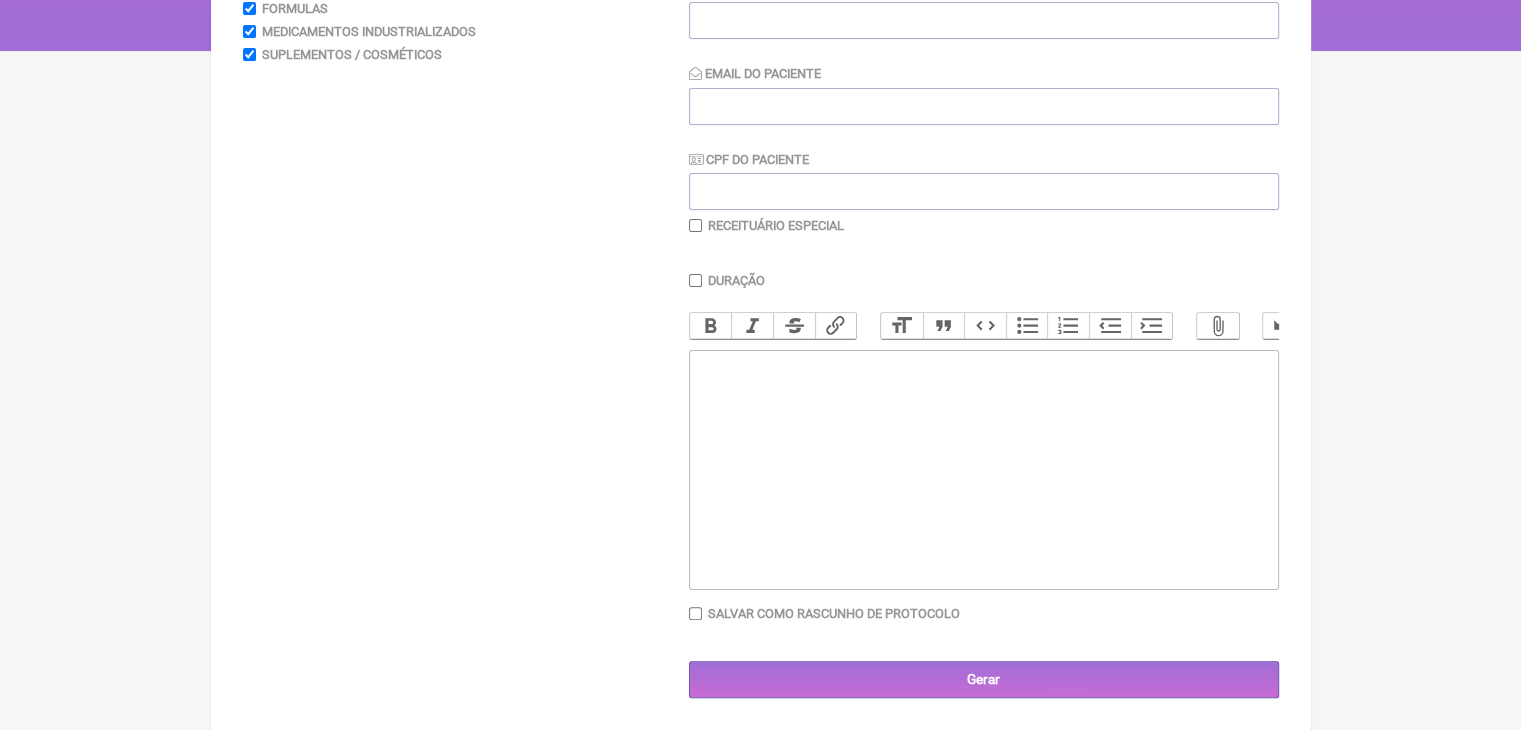 scroll, scrollTop: 523, scrollLeft: 0, axis: vertical 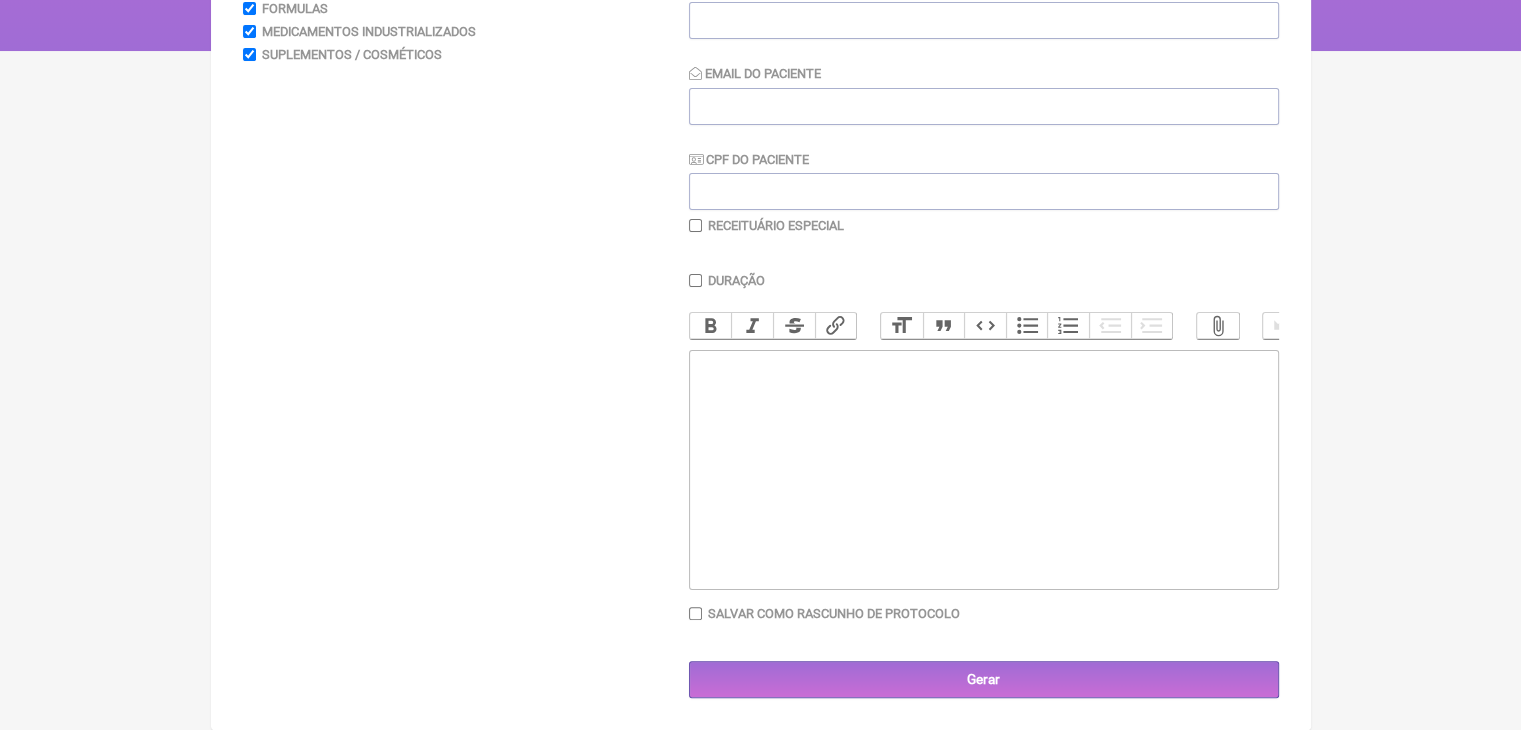 click at bounding box center (984, 470) 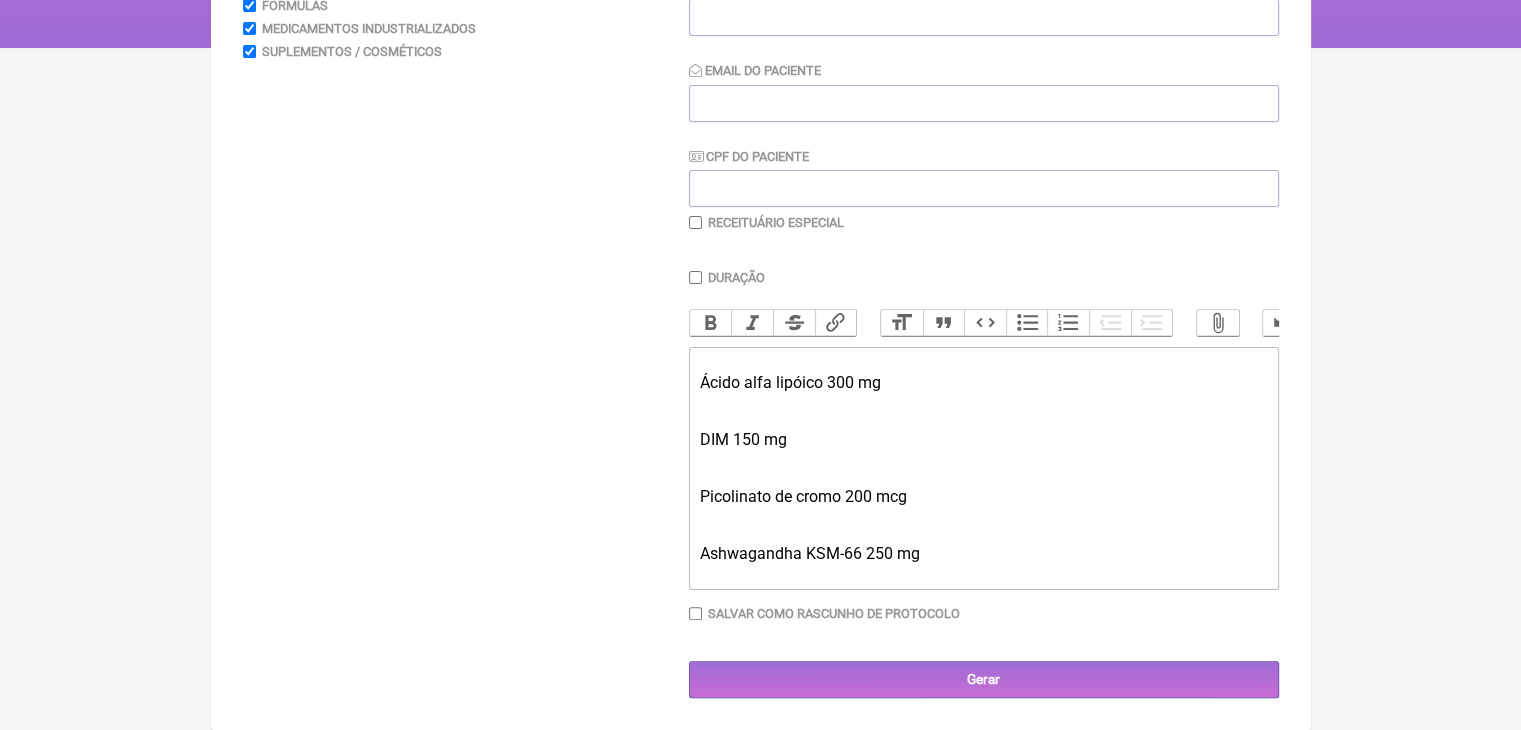click on "Ácido alfa lipóico 300 mg DIM 150 mg Picolinato de cromo 200 mcg Ashwagandha KSM-66 250 mg" at bounding box center [984, 468] 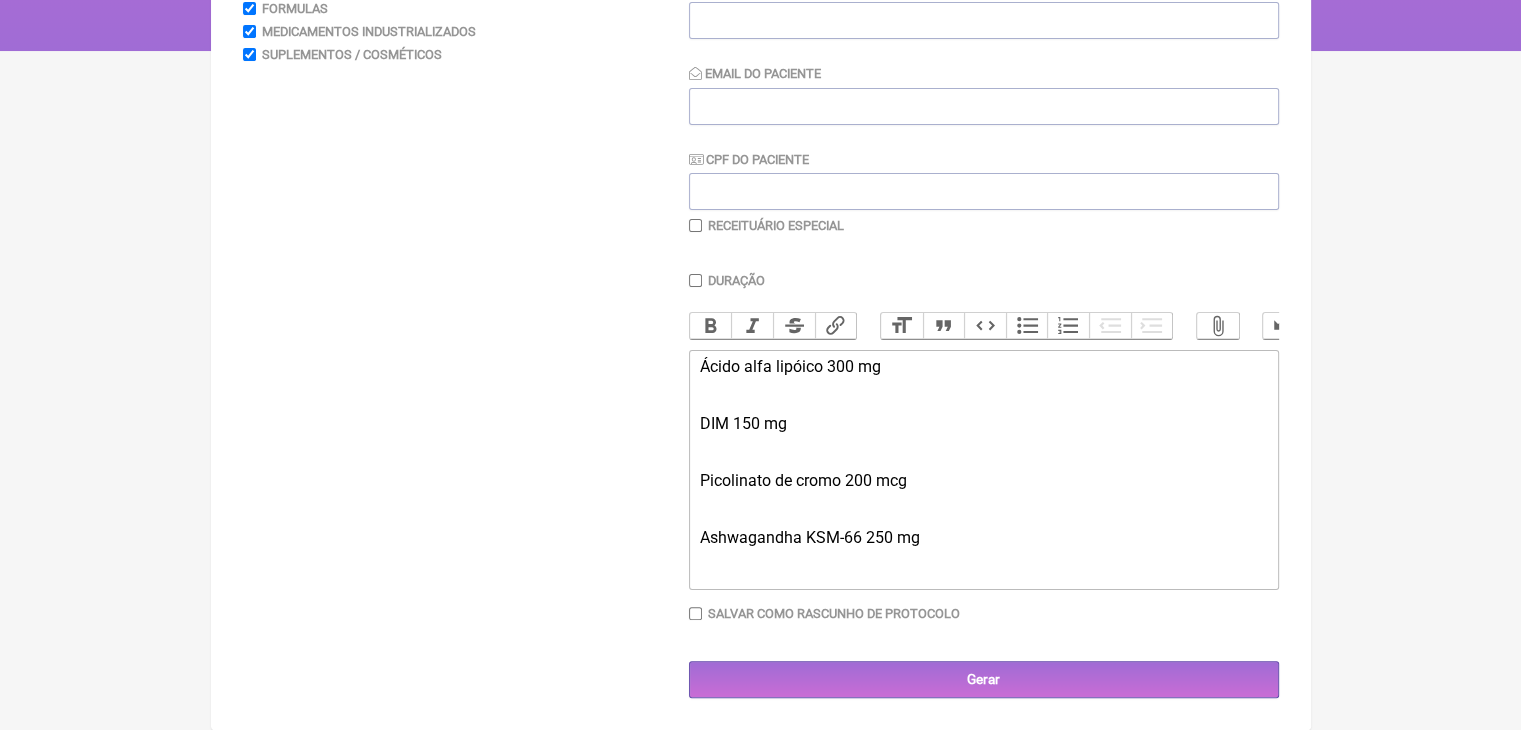 click on "DIM 150 mg" at bounding box center (983, 423) 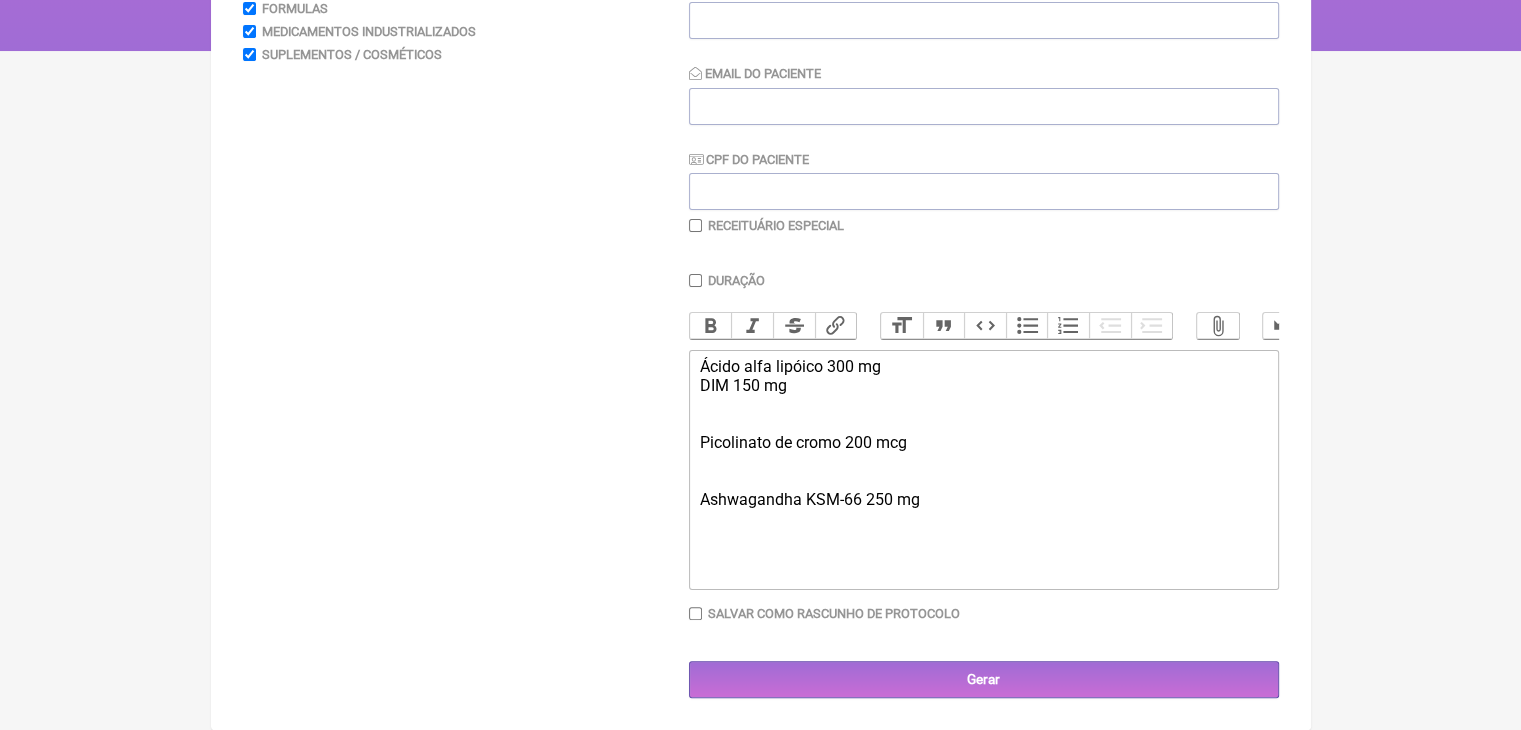 click on "Picolinato de cromo 200 mcg" at bounding box center (983, 442) 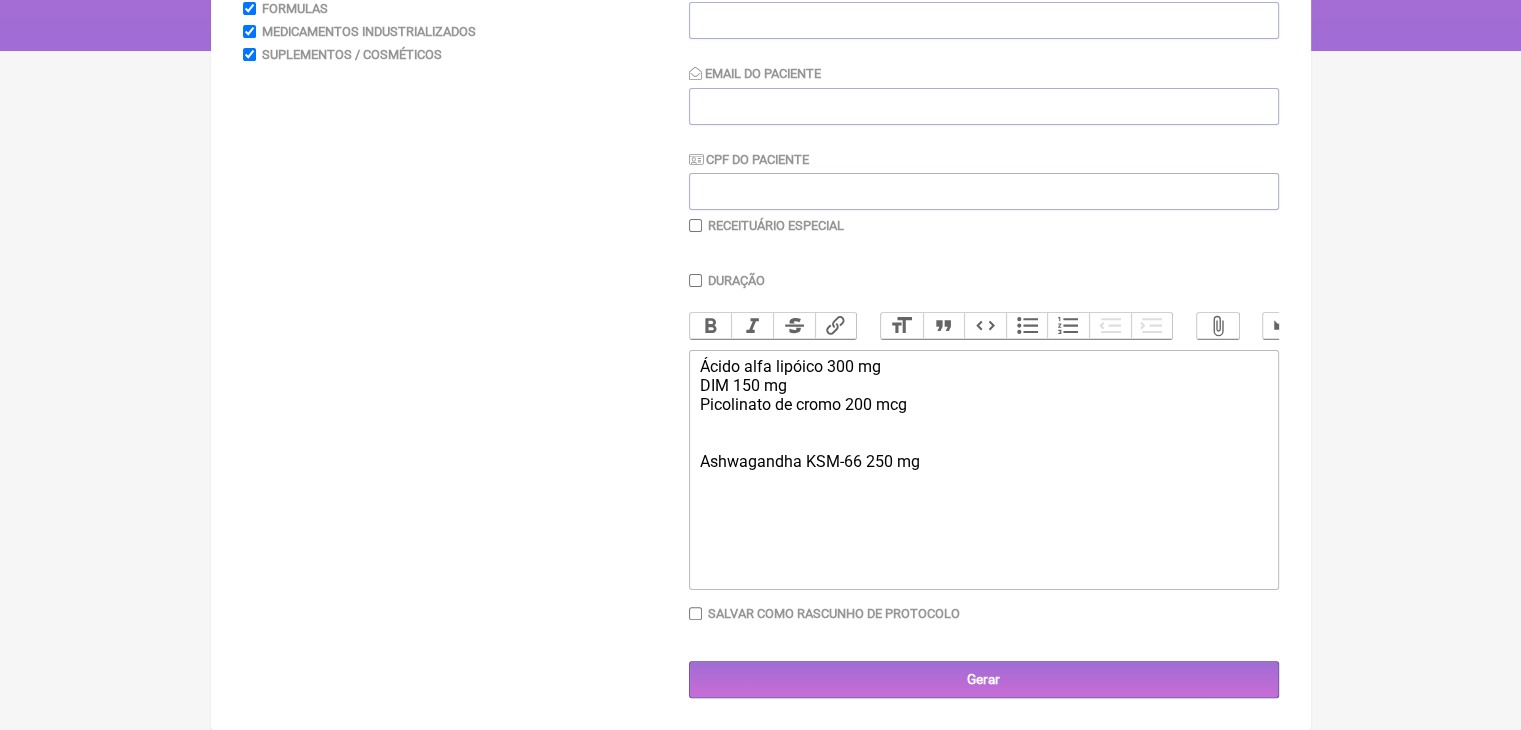 click on "Ashwagandha KSM-66 250 mg" at bounding box center (983, 461) 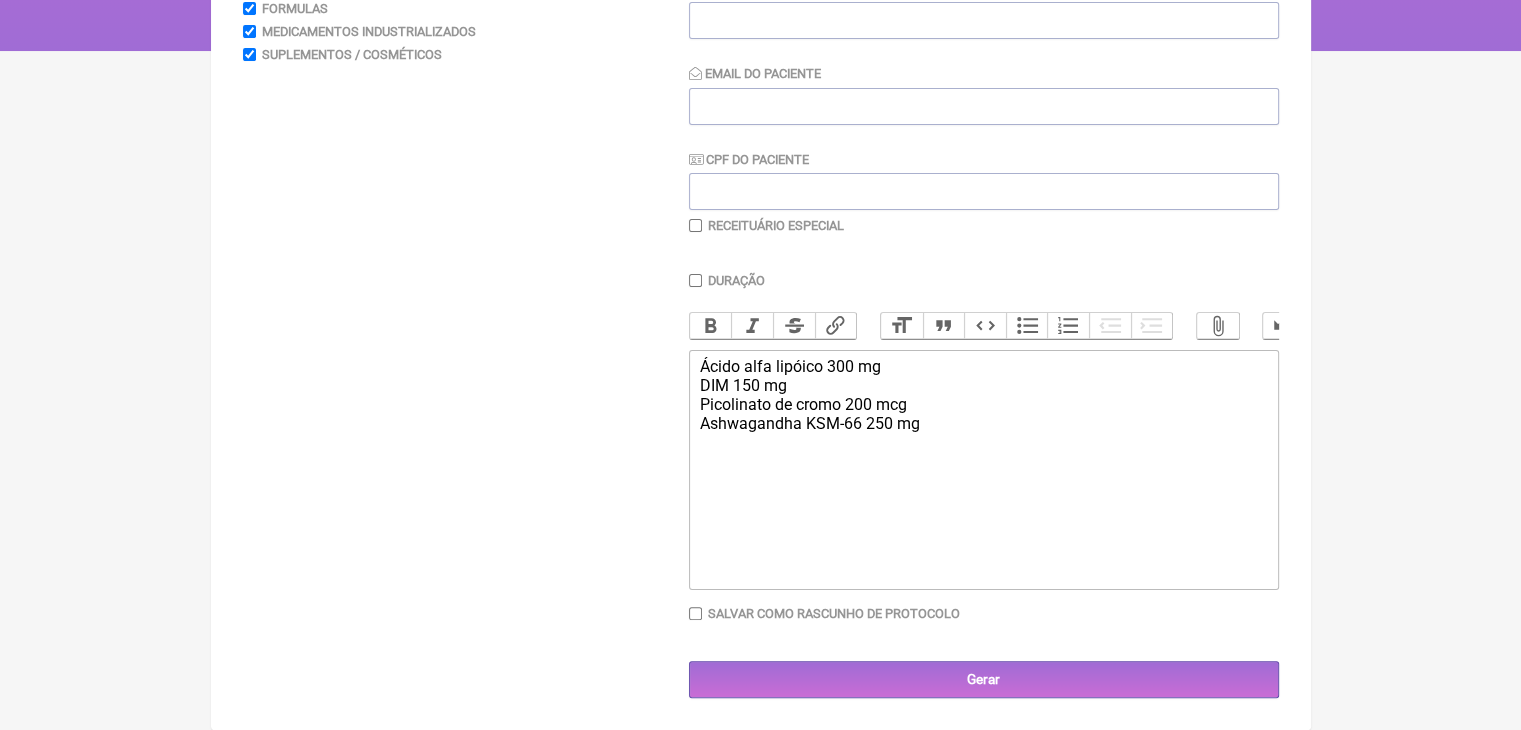 click on "Ácido alfa lipóico 300 mg DIM 150 mg Picolinato de cromo 200 mcg Ashwagandha KSM-66 250 mg" at bounding box center (983, 404) 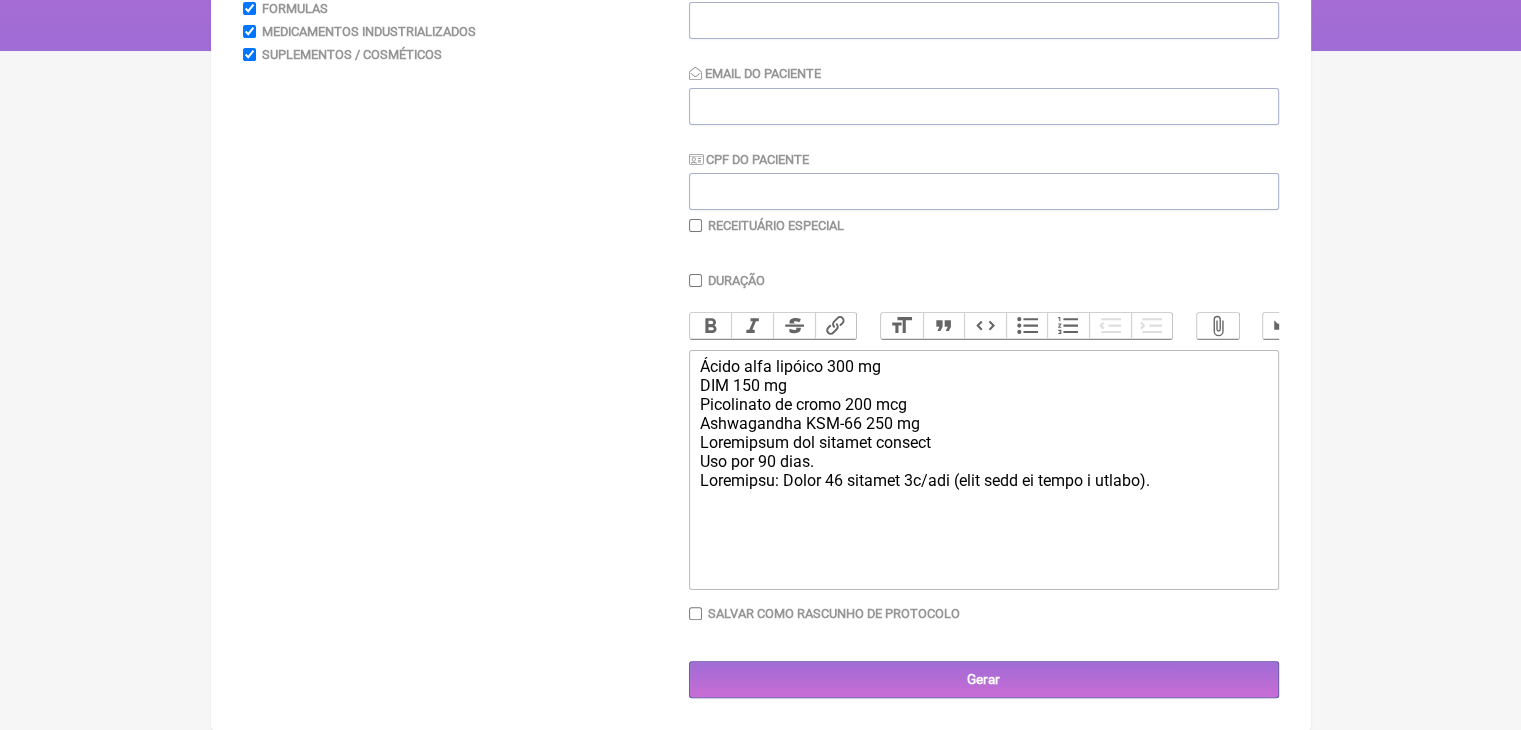 click on "Ácido alfa lipóico 300 mg DIM 150 mg Picolinato de cromo 200 mcg Ashwagandha KSM-66 250 mg Excipiente qsp cápsula vegetal Uso por 90 dias. Posologia: Tomar 01 cápsula 2x/dia (após café da manhã e almoço)." at bounding box center (983, 423) 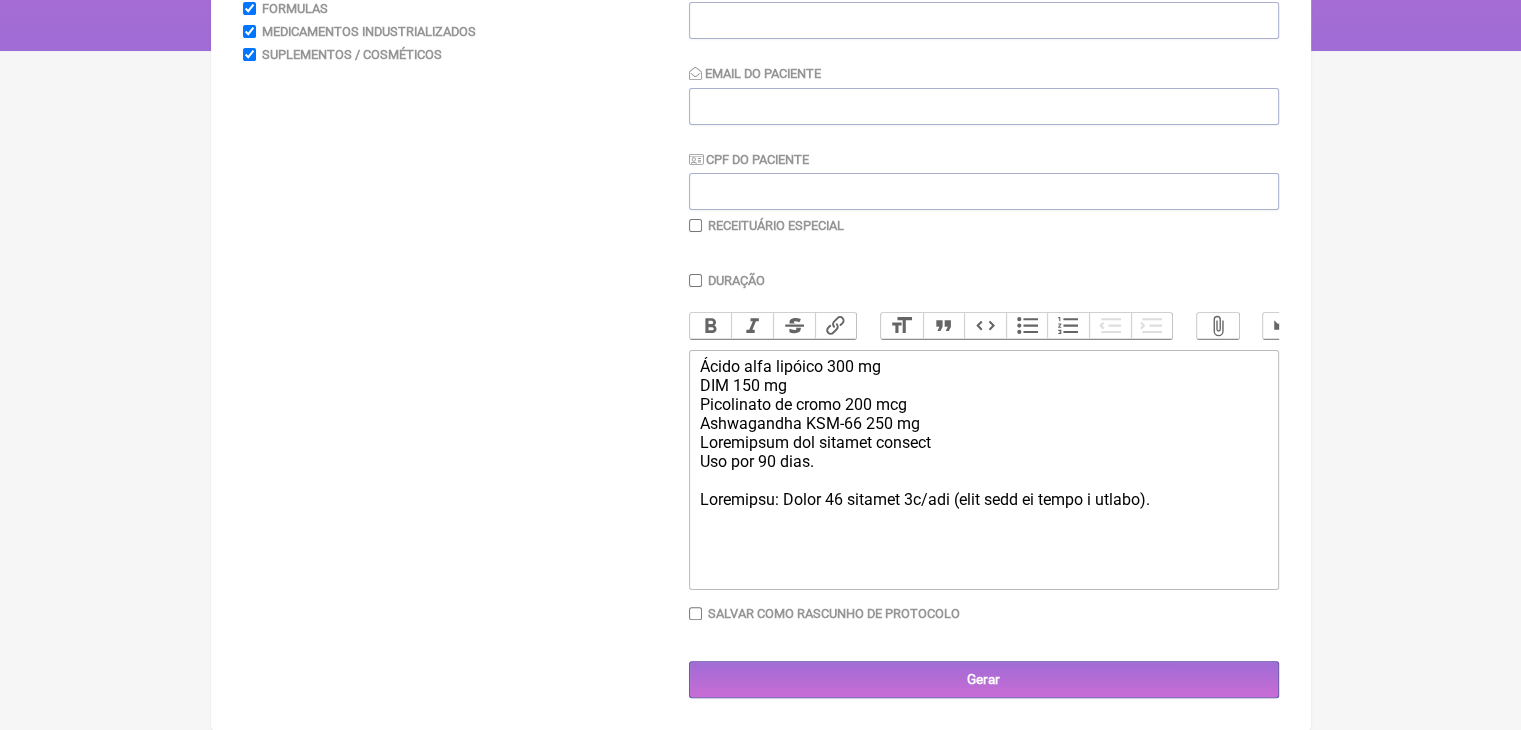 click on "Ácido alfa lipóico 300 mg DIM 150 mg Picolinato de cromo 200 mcg Ashwagandha KSM-66 250 mg Excipiente qsp cápsula vegetal Uso por 90 dias. Posologia: Tomar 01 cápsula 2x/dia (após café da manhã e almoço)." at bounding box center [983, 433] 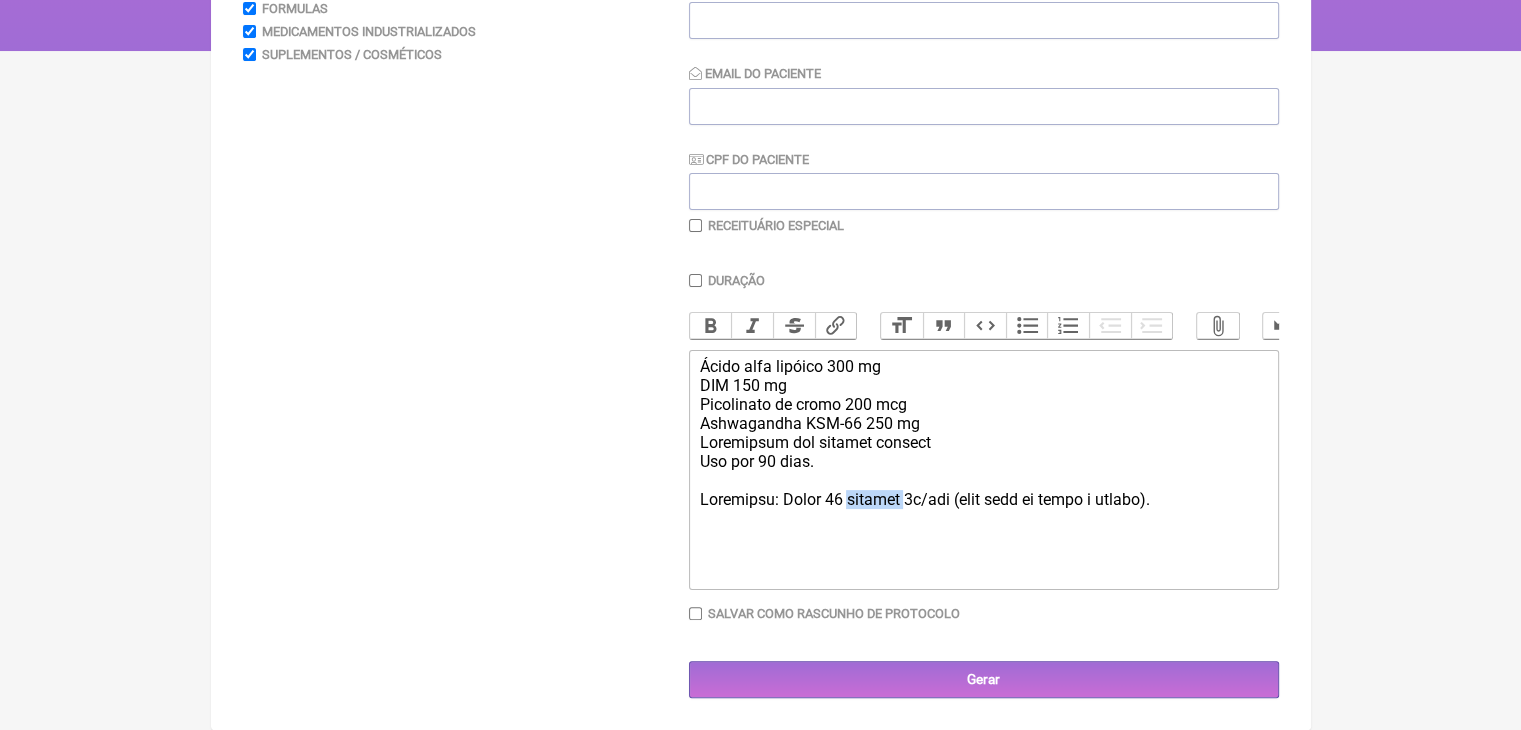 click on "Ácido alfa lipóico 300 mg DIM 150 mg Picolinato de cromo 200 mcg Ashwagandha KSM-66 250 mg Excipiente qsp cápsula vegetal Uso por 90 dias. Posologia: Tomar 01 cápsula 2x/dia (após café da manhã e almoço)." at bounding box center [983, 433] 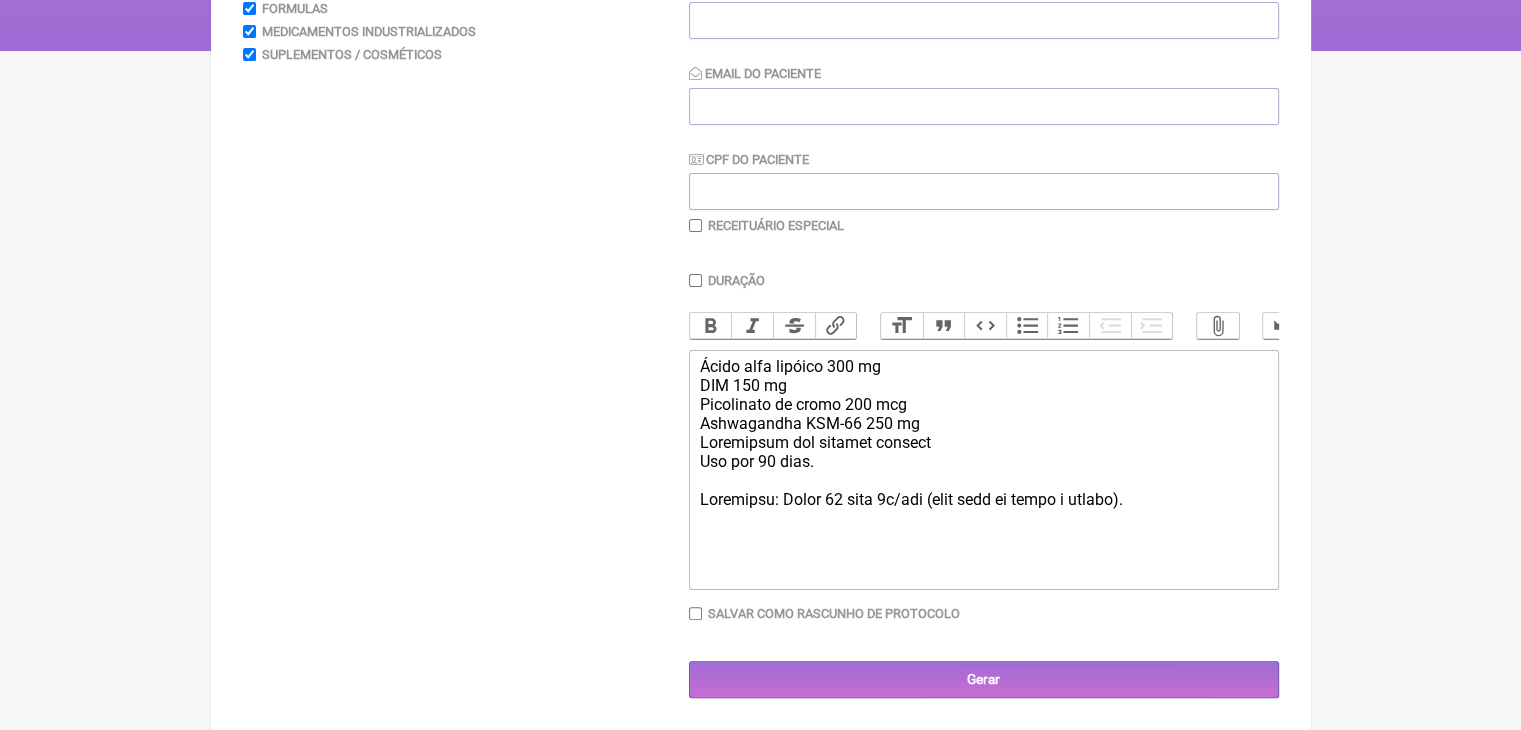 click on "Ácido alfa lipóico 300 mg DIM 150 mg Picolinato de cromo 200 mcg Ashwagandha KSM-66 250 mg Excipiente qsp cápsula vegetal Uso por 90 dias. Posologia: Tomar 01 dose 2x/dia (após café da manhã e almoço)." at bounding box center [983, 433] 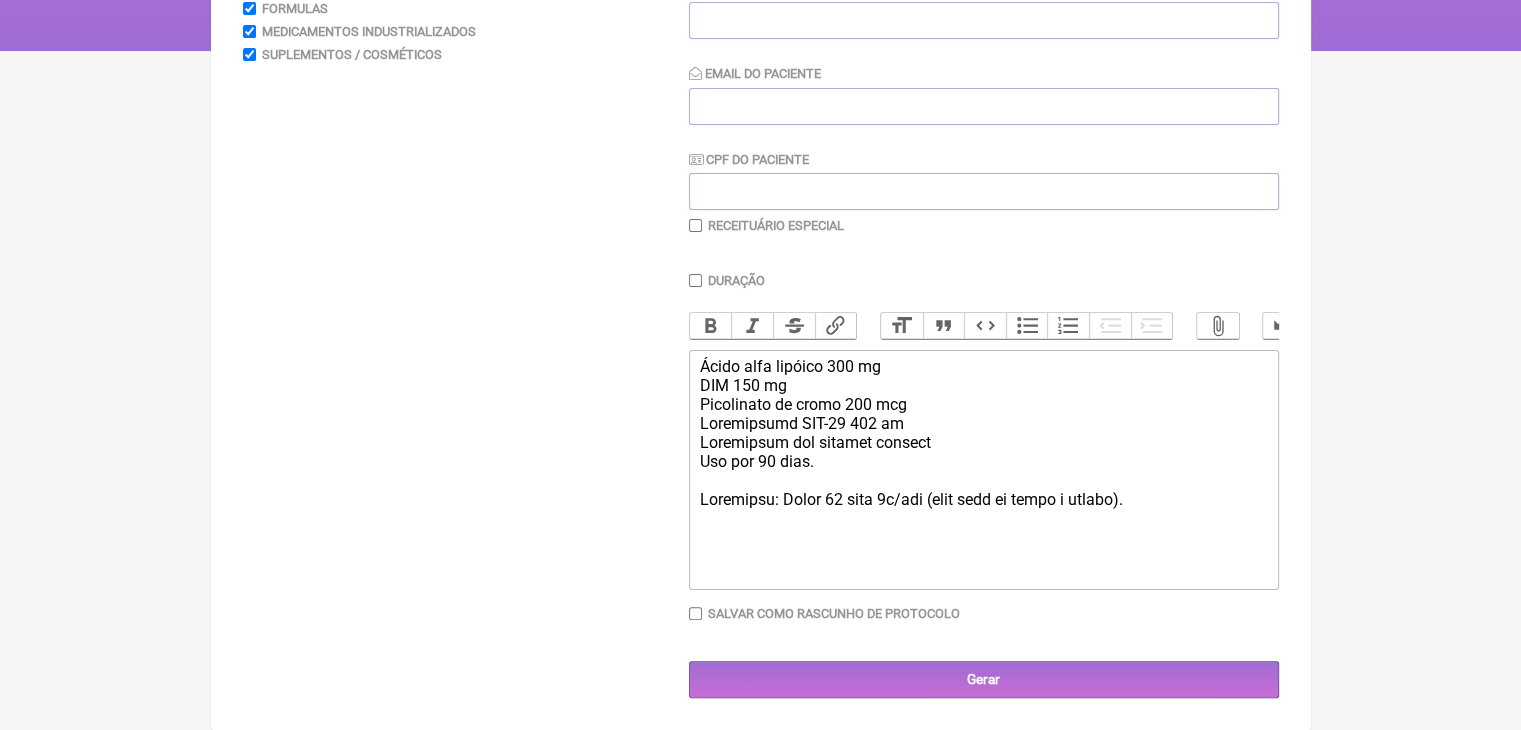 click on "Ácido alfa lipóico 300 mg DIM 150 mg Picolinato de cromo 200 mcg Ashwagandha KSM-66 300 mg Excipiente qsp cápsula vegetal Uso por 90 dias. Posologia: Tomar 01 dose 2x/dia (após café da manhã e almoço)." at bounding box center (983, 433) 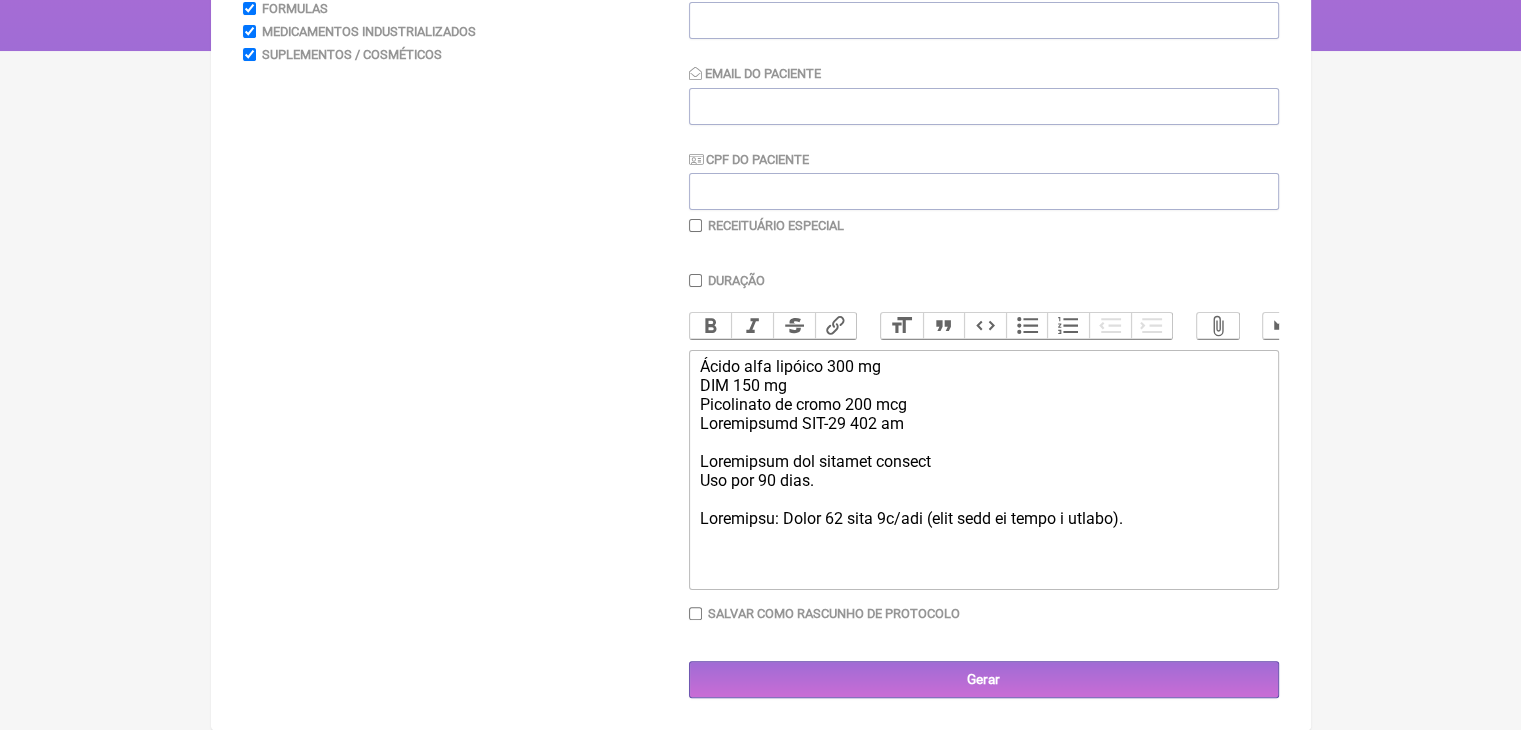 paste on "Ácido alfa lipóico 300 mg
DIM 150 mg
Picolinato de cromo 200 mcg
Ashwagandha KSM-66 300 mg
Piridoxal-5-fosfato 10mg
Excipiente qsp cápsula vegetal
Uso por 90 dias.
Posologia: Tomar 01 dose 2x/dia (após café da manhã e almoço)." 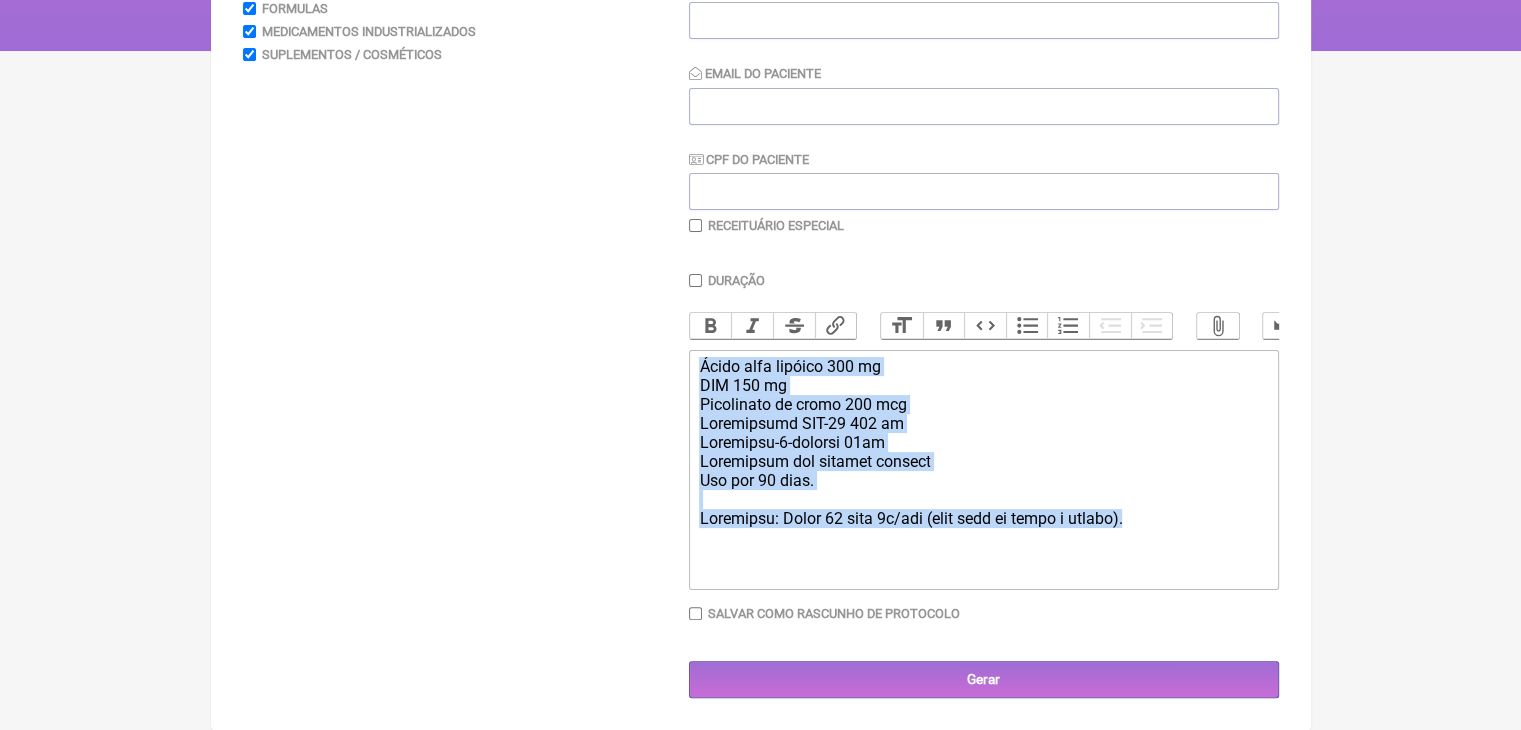 drag, startPoint x: 828, startPoint y: 575, endPoint x: 710, endPoint y: 327, distance: 274.64157 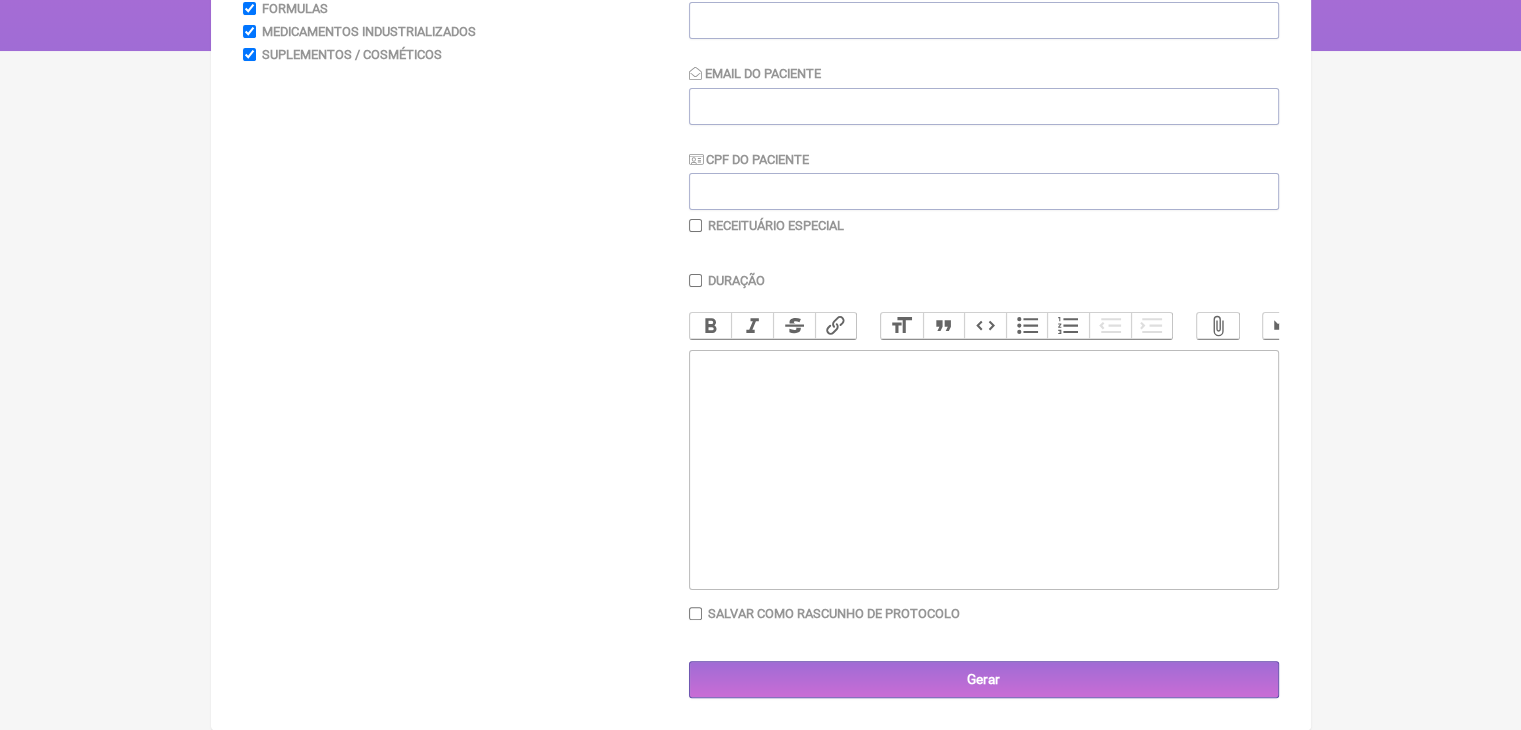 paste on "<lor><ipsumd><si>980 am cons a elitse doe 5 t 3 inci</utlabo> (etdo magnaaliq enimadmin)<ve><qu></nos><exe><ul>Labori, ni ali exeacomm, <conseq>858 du aute i inrepr volupt<ve></esseci><fu></nul>" 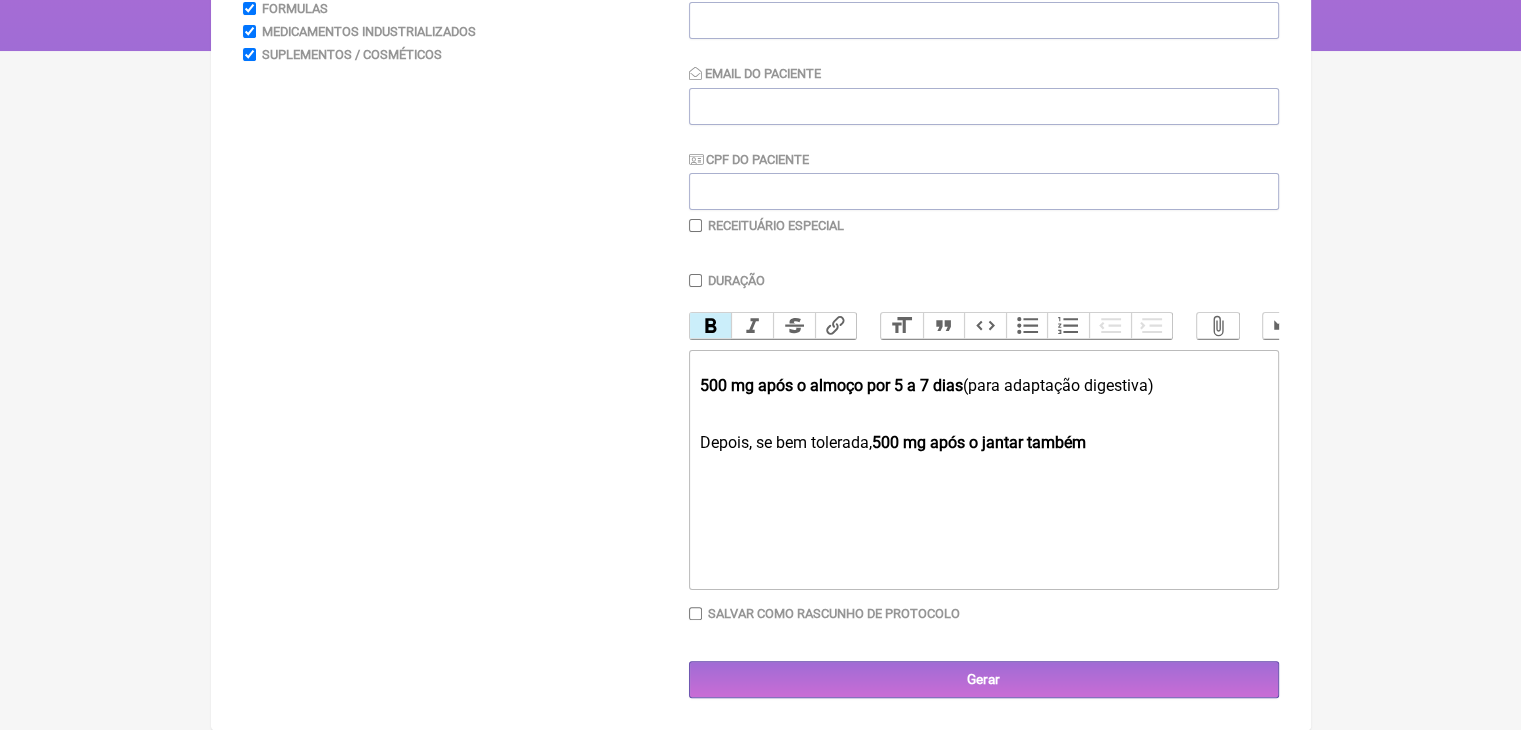 click on "500 mg após o almoço por 5 a 7 dias" at bounding box center [830, 385] 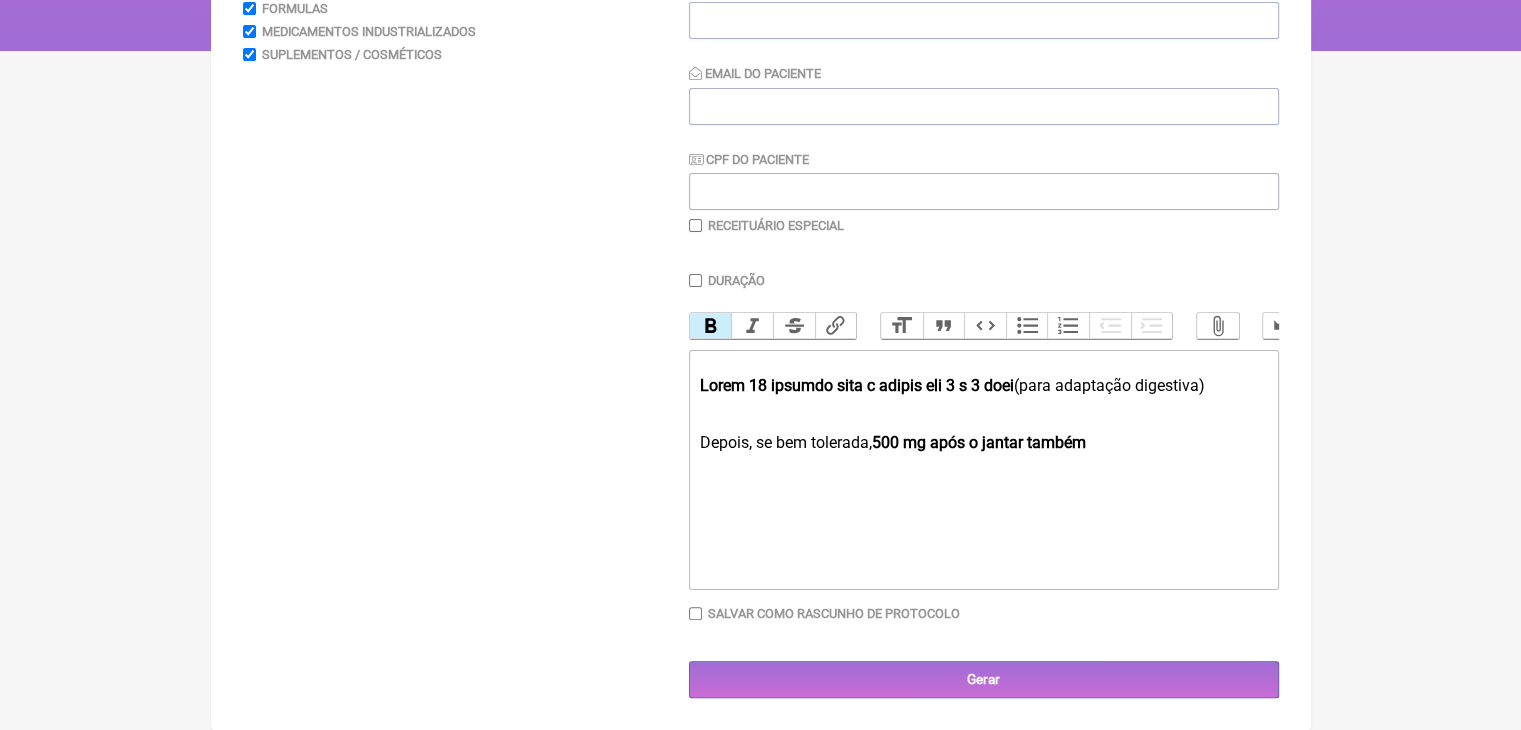 click on "Lorem 18 ipsumdo sita c adipis eli 3 s 3 doei" at bounding box center [856, 385] 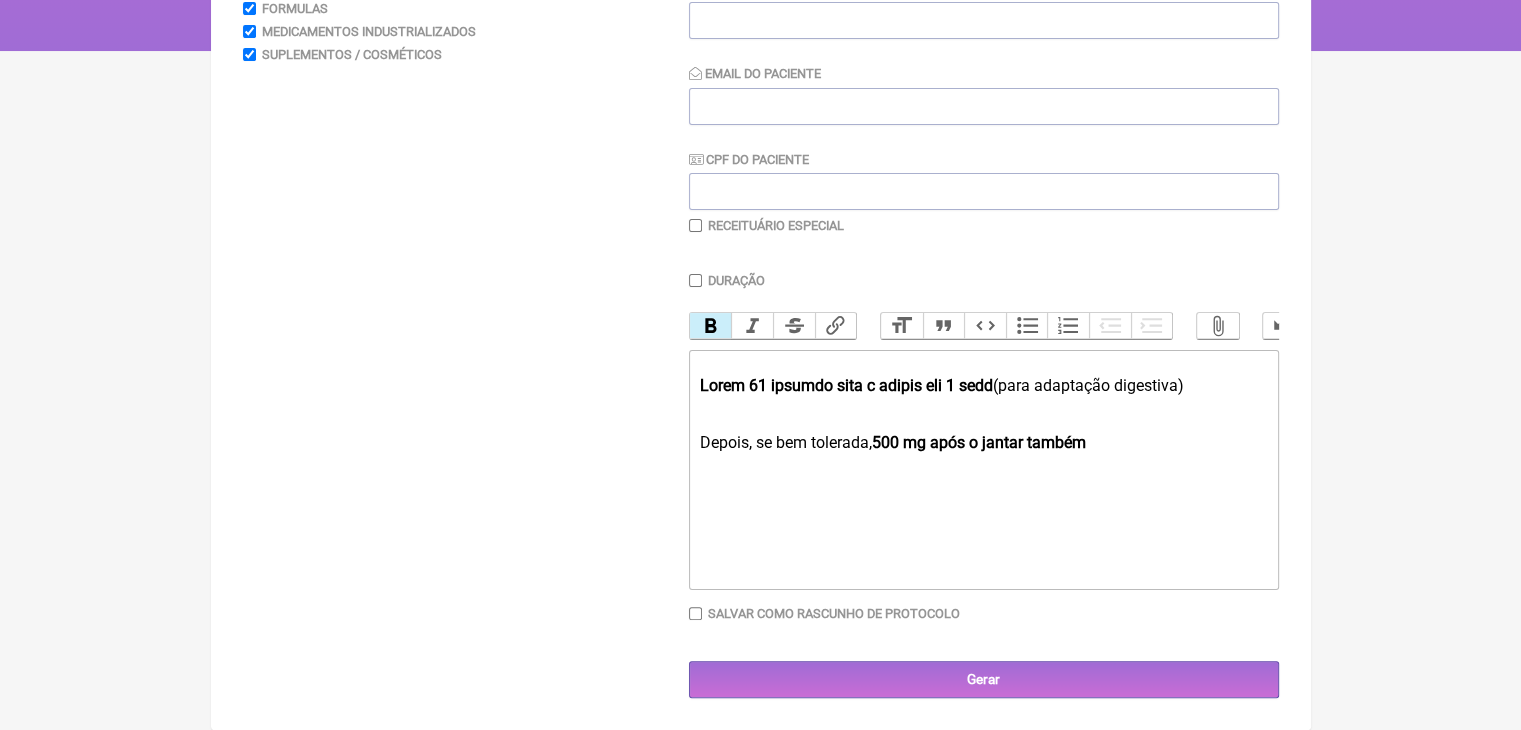click on "Lorem 61 ipsumdo sita c adipis eli 1 sedd" at bounding box center [845, 385] 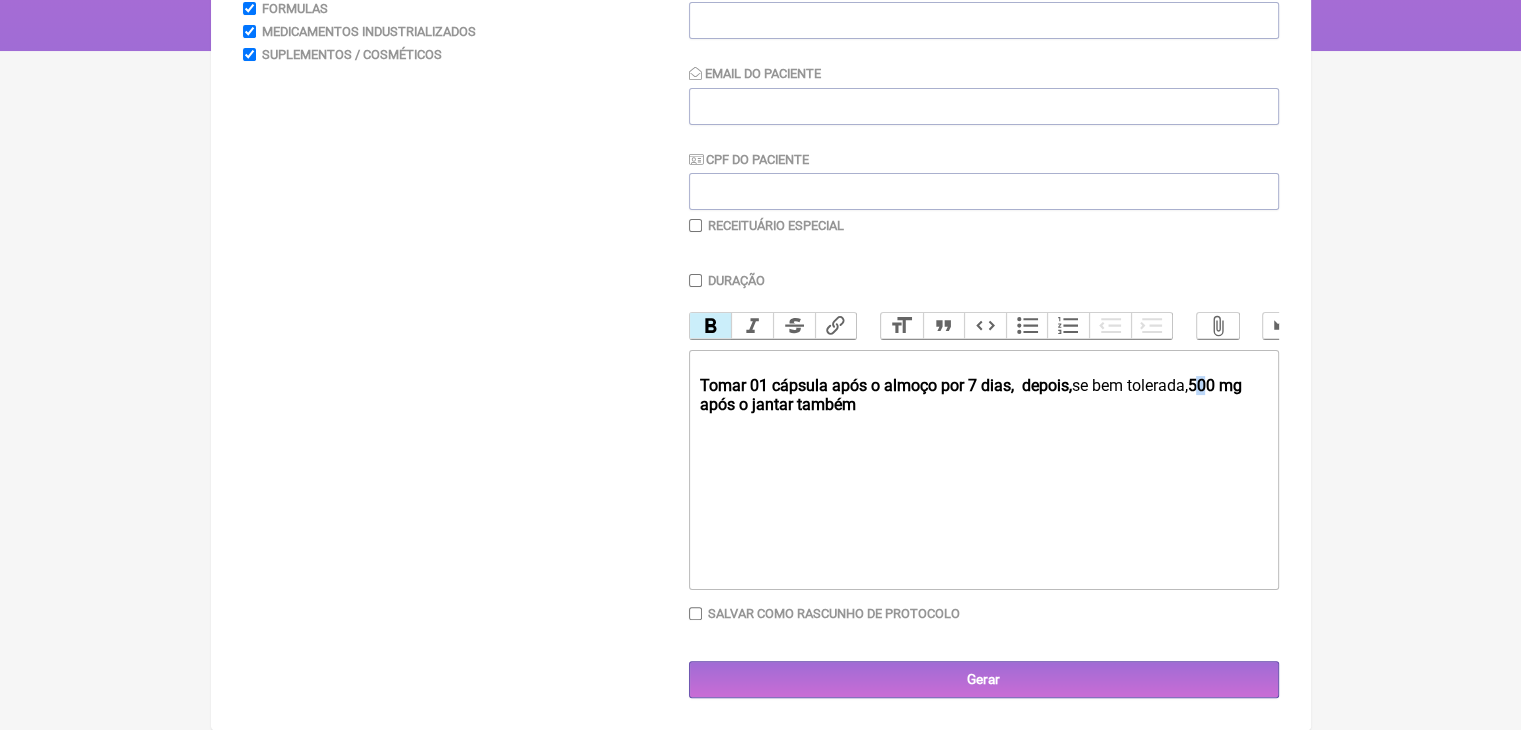 drag, startPoint x: 799, startPoint y: 395, endPoint x: 820, endPoint y: 404, distance: 22.847319 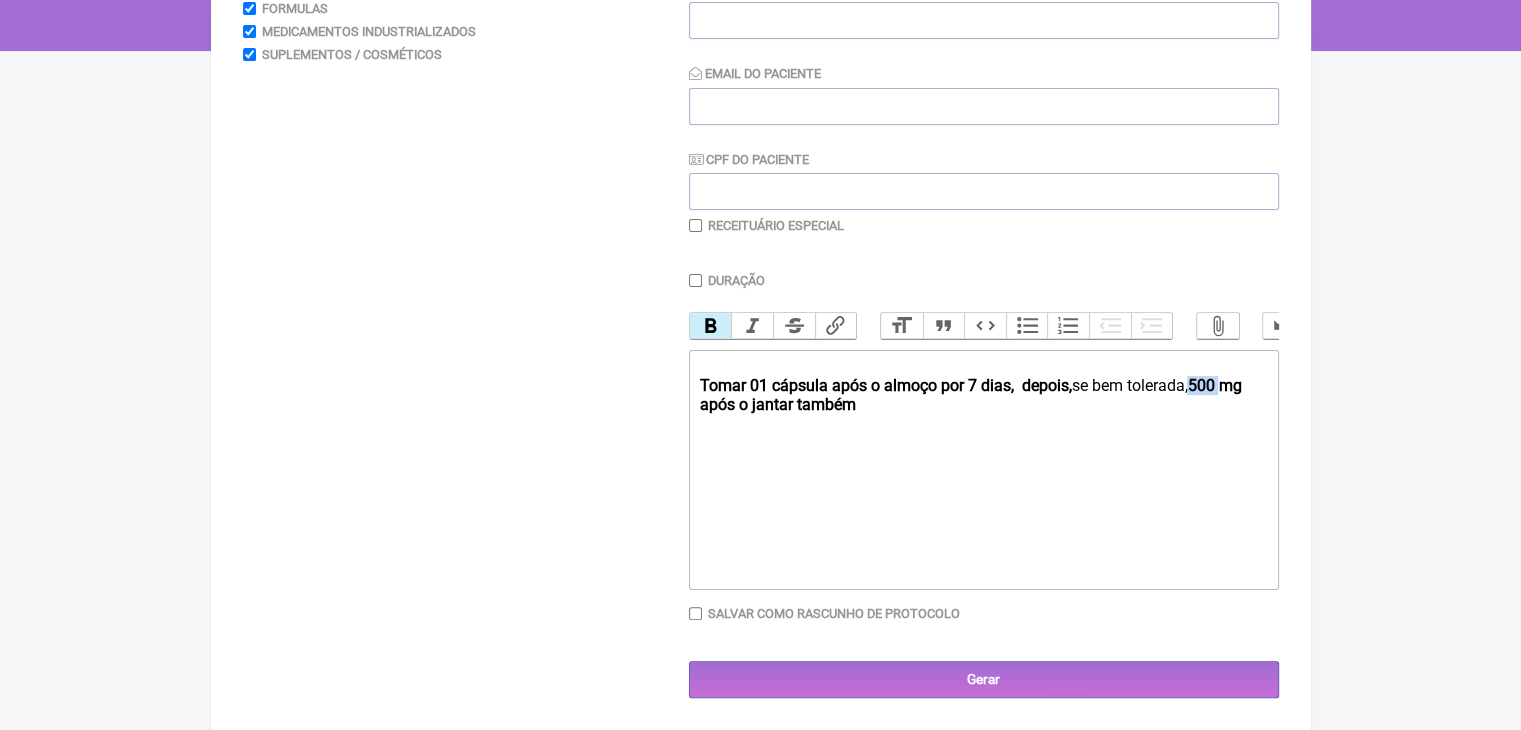 click on "500 mg após o jantar também" at bounding box center (970, 395) 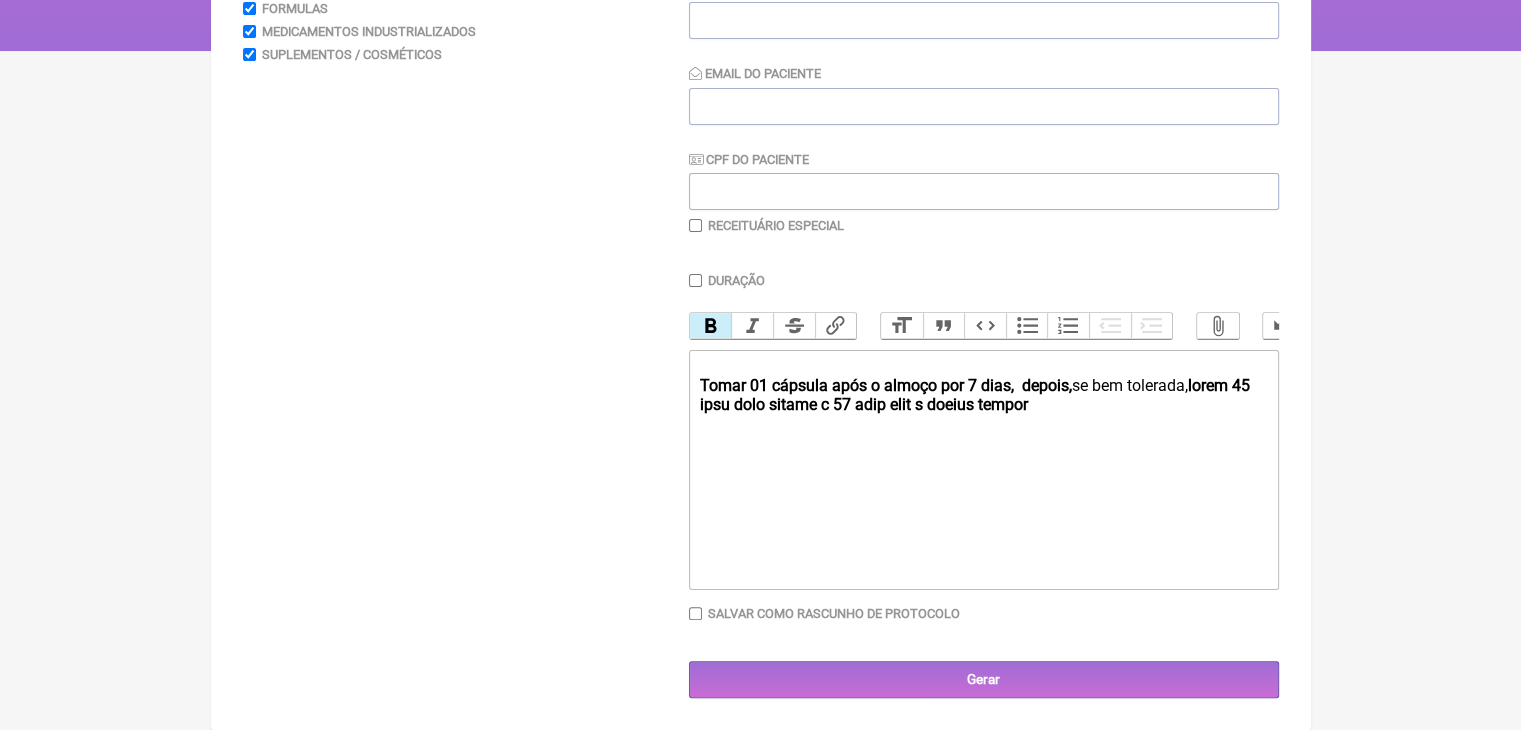click on "lorem 45 ipsu dolo sitame c 57 adip elit s doeius tempor" at bounding box center [974, 395] 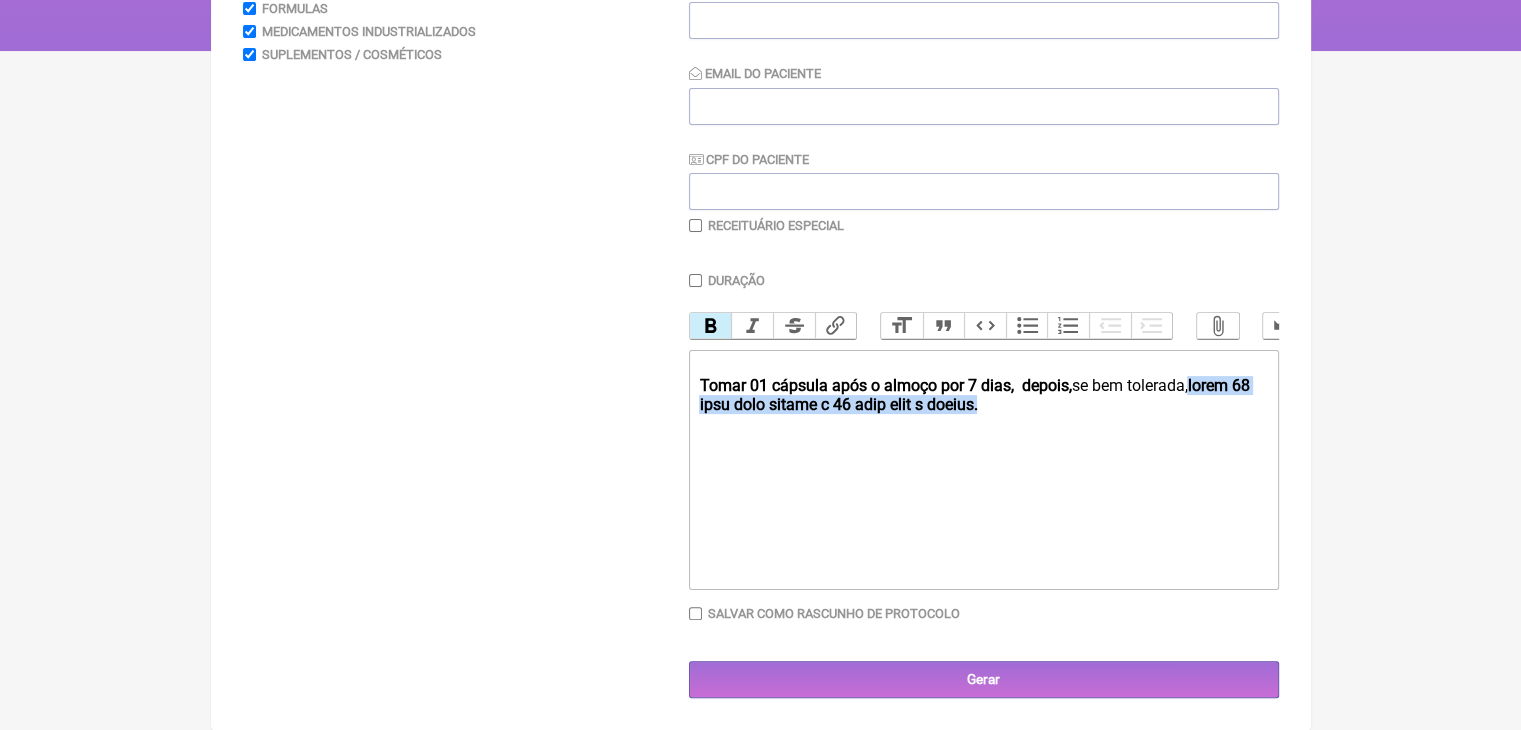 drag, startPoint x: 782, startPoint y: 421, endPoint x: 792, endPoint y: 396, distance: 26.925823 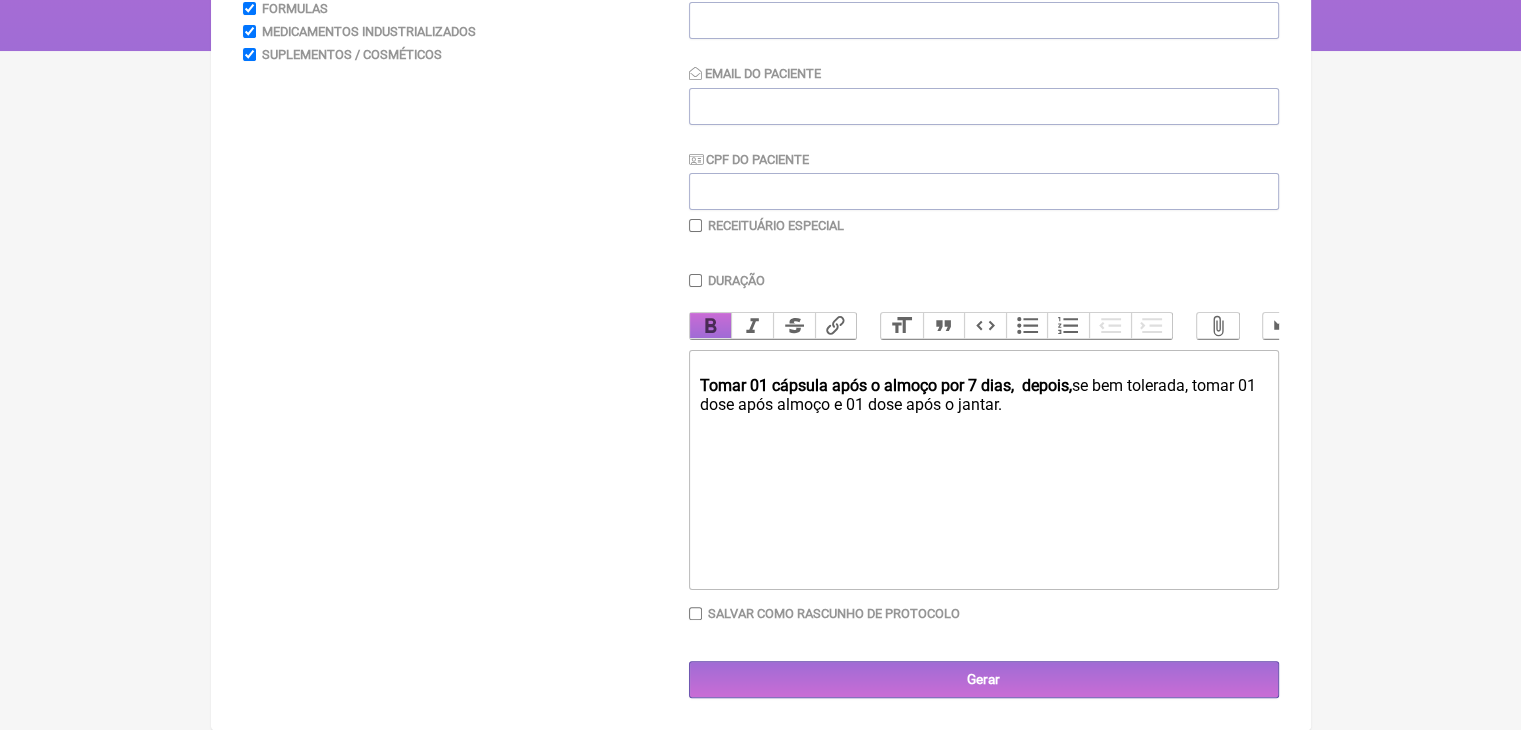 click on "Bold" at bounding box center (711, 326) 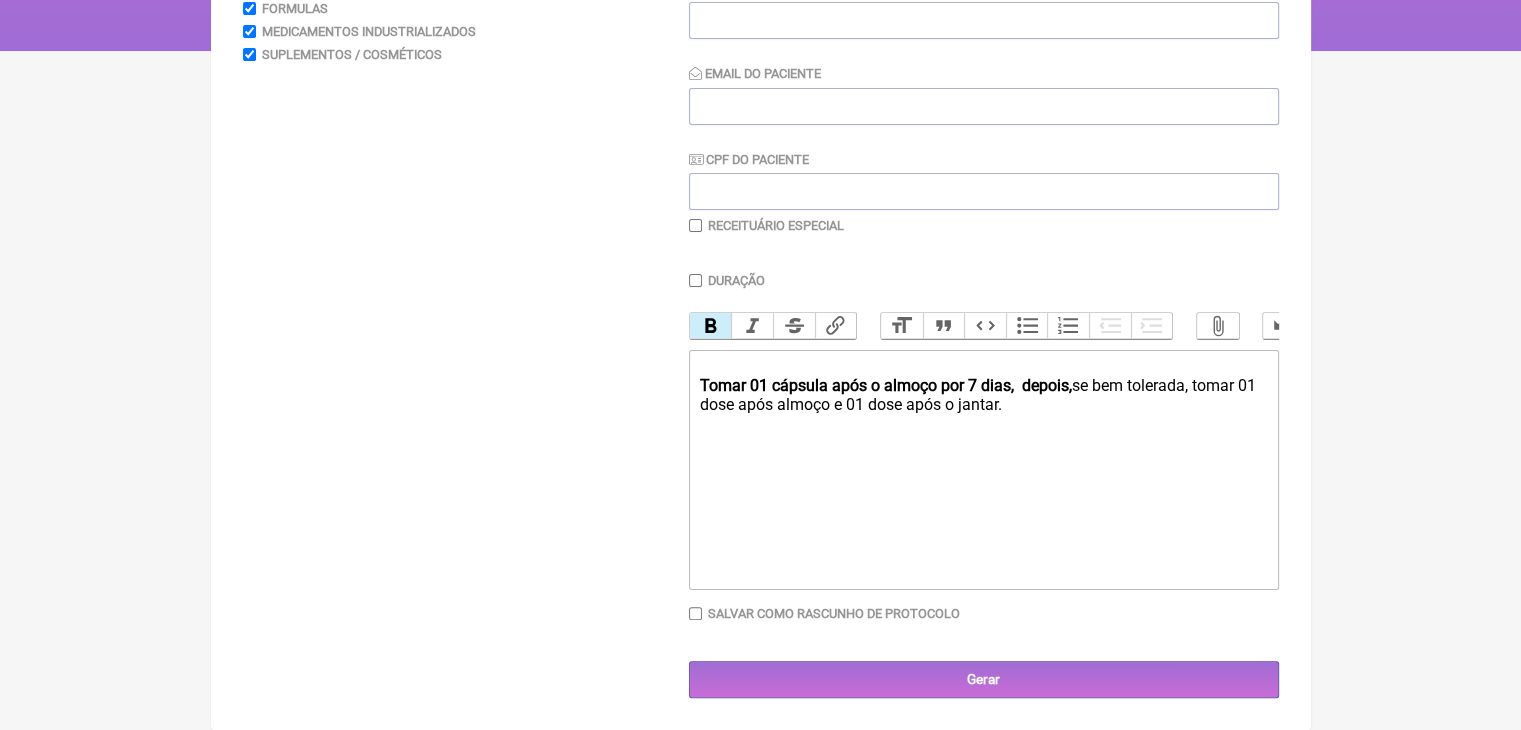 drag, startPoint x: 712, startPoint y: 372, endPoint x: 1185, endPoint y: 376, distance: 473.0169 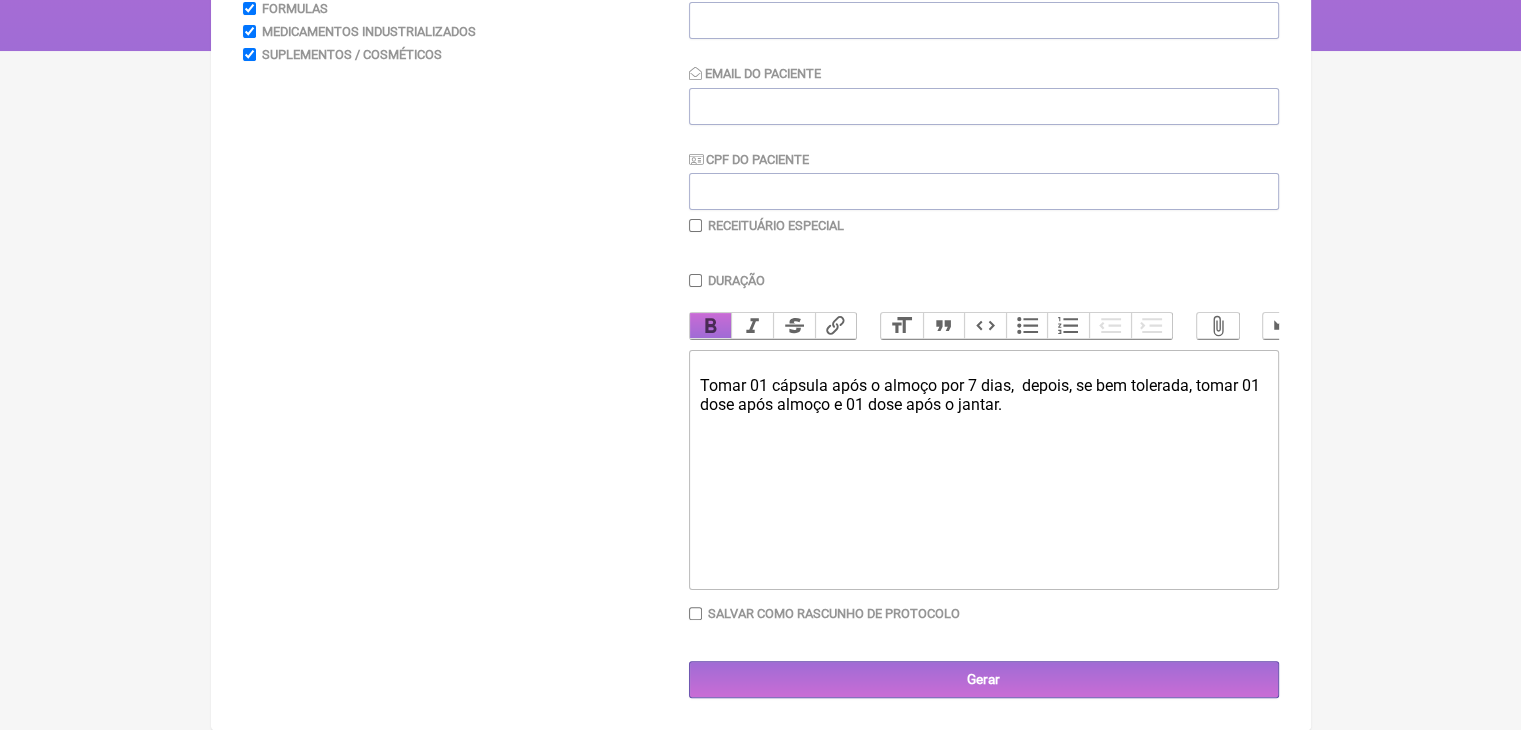 click on "Bold" at bounding box center [711, 326] 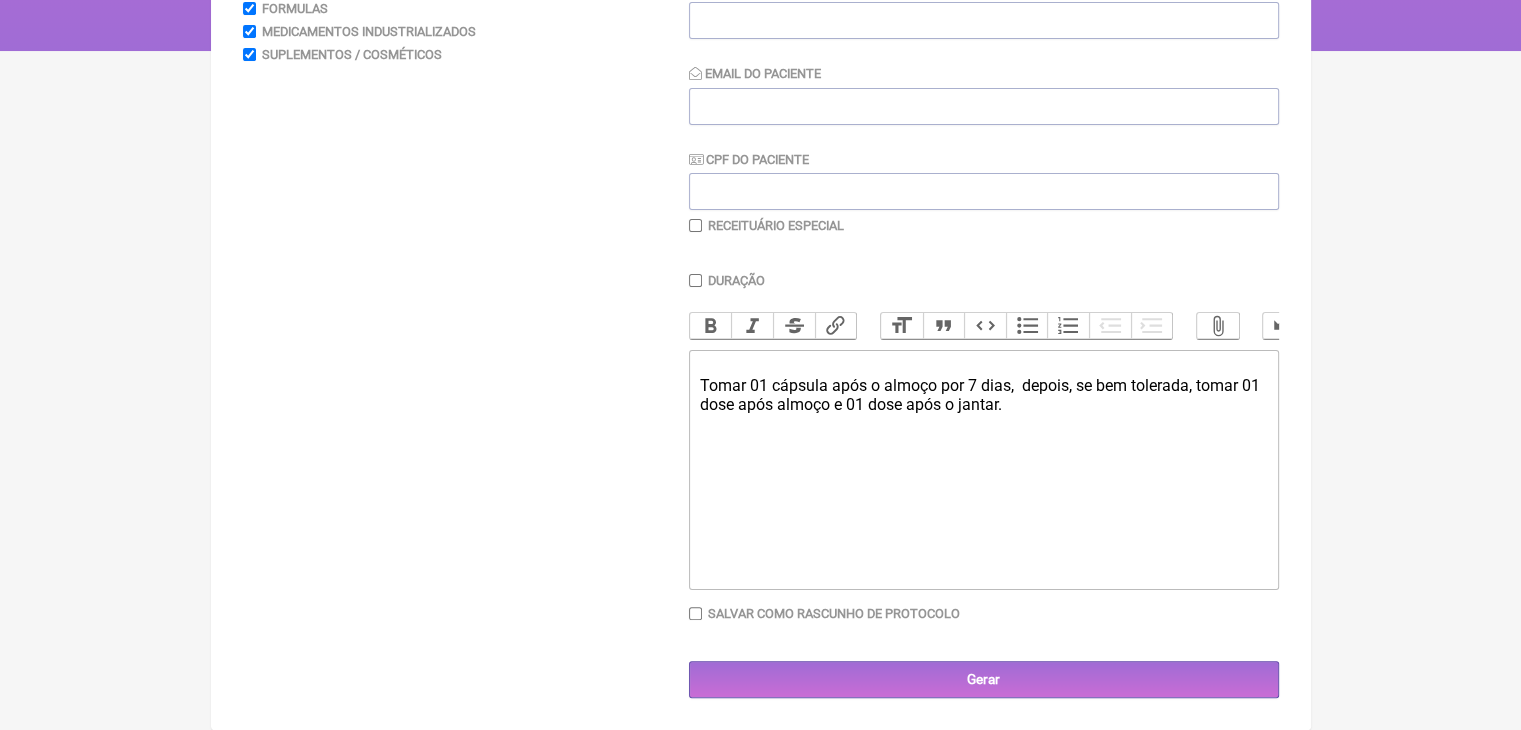 click on "Tomar 01 cápsula após o almoço por 7 dias,  depois, se bem tolerada, tomar 01 dose após almoço e 01 dose após o jantar." at bounding box center (984, 470) 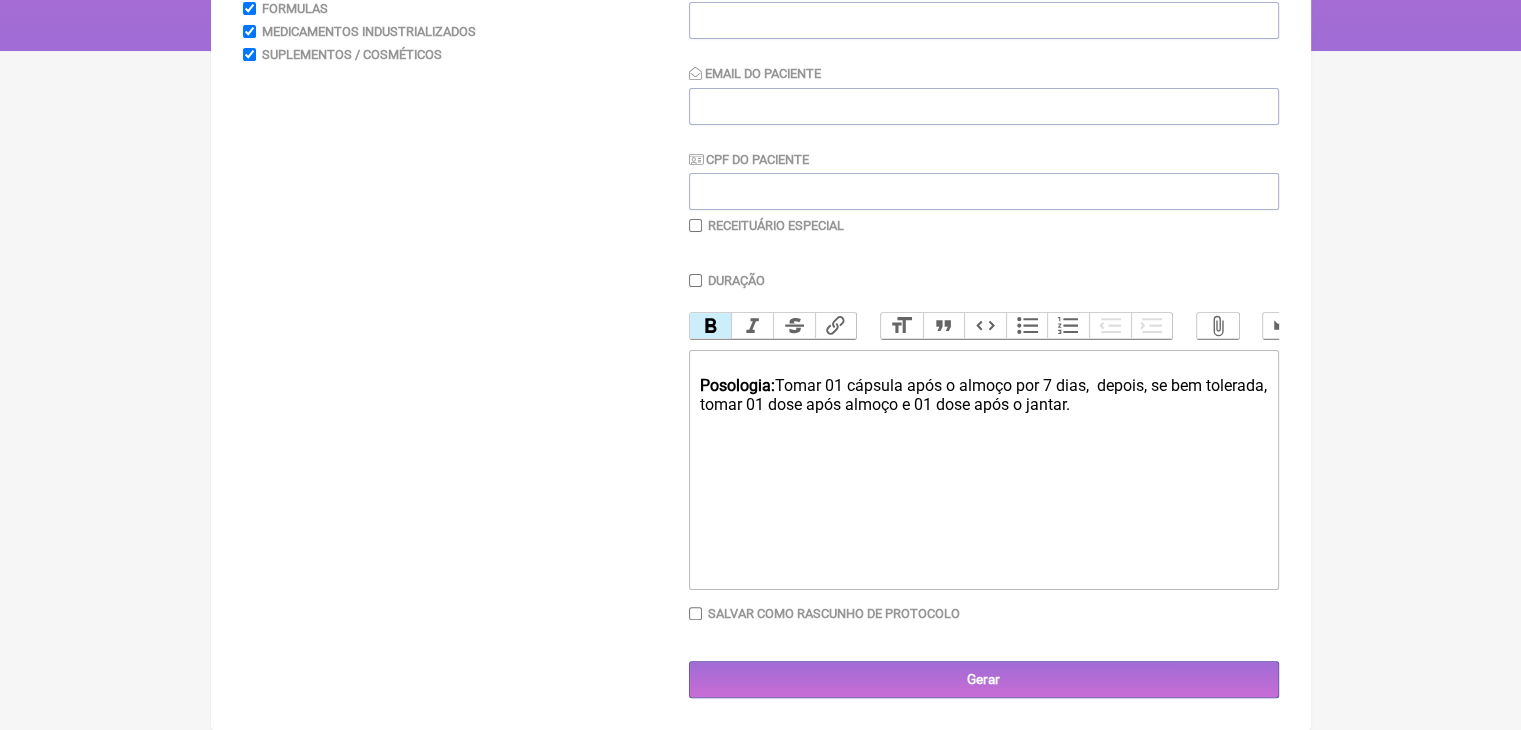 type on "Posologia:  Tomar 01 cápsula após o almoço por 7 dias,  depois, se bem tolerada, tomar 01 dose após almoço e 01 dose após o jantar." 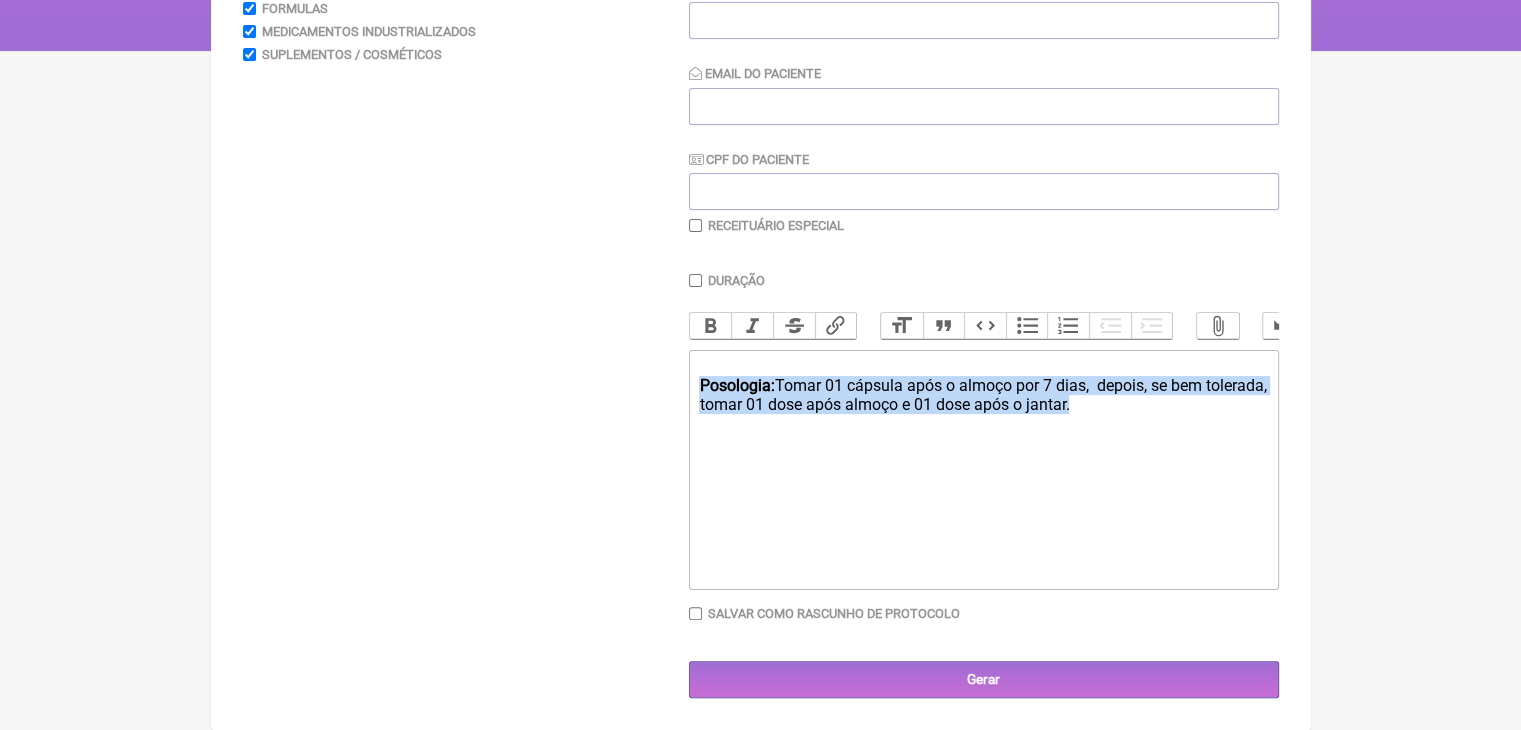 drag, startPoint x: 912, startPoint y: 422, endPoint x: 678, endPoint y: 377, distance: 238.28764 